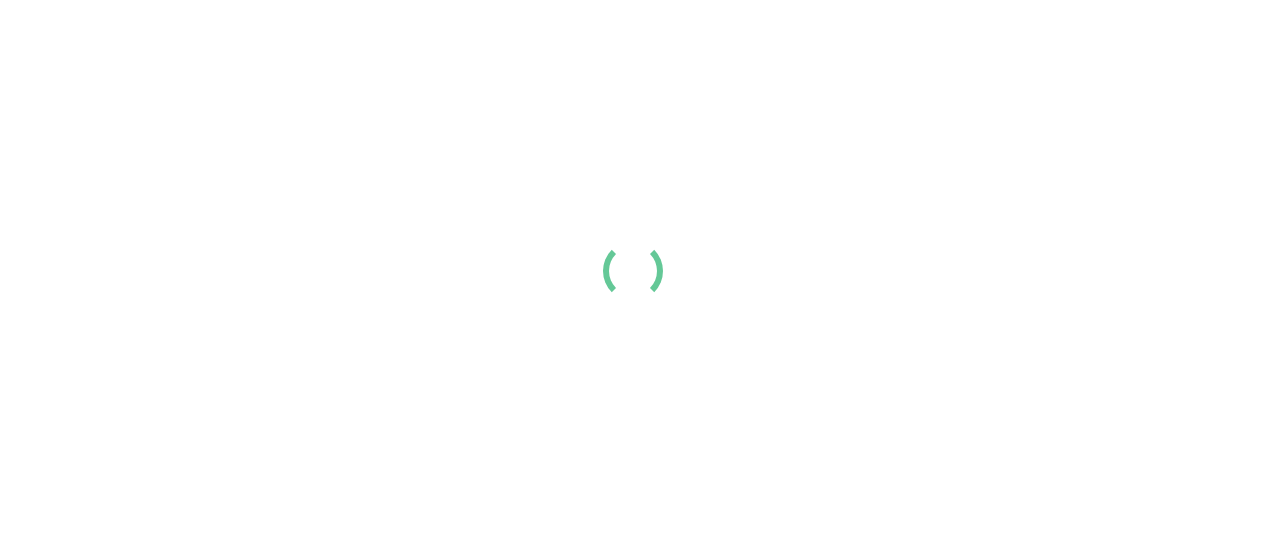 scroll, scrollTop: 0, scrollLeft: 0, axis: both 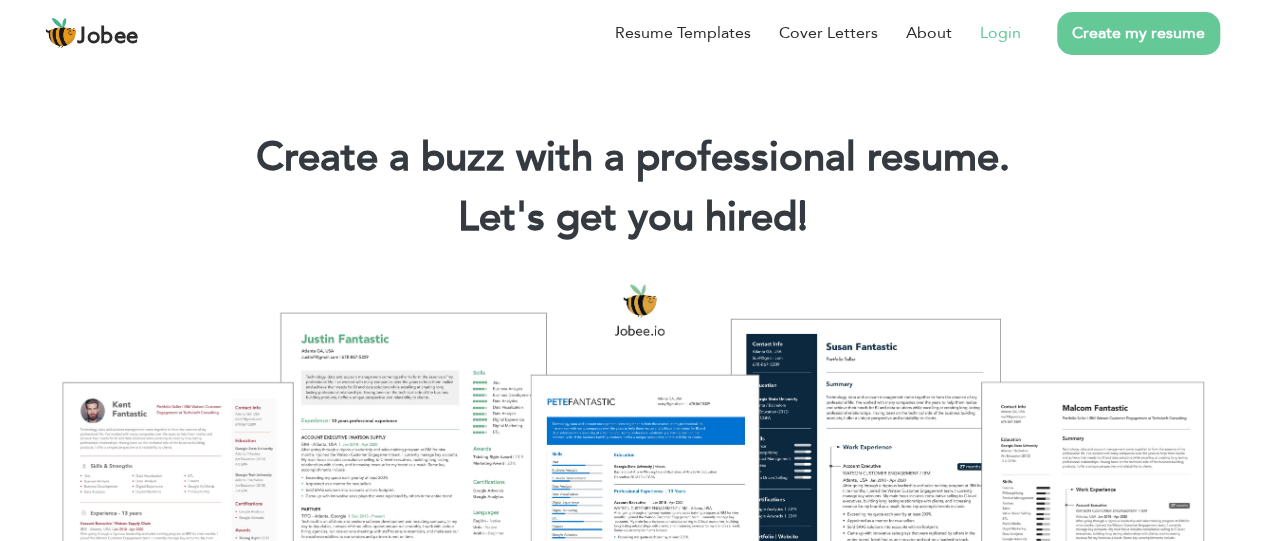 click on "Login" at bounding box center [1000, 33] 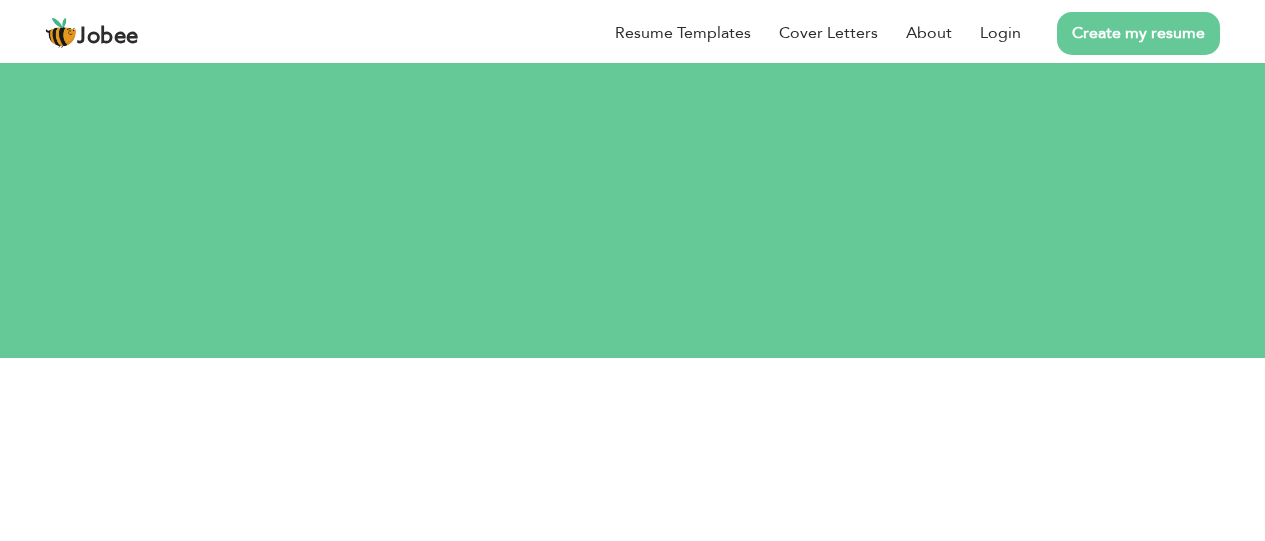 scroll, scrollTop: 0, scrollLeft: 0, axis: both 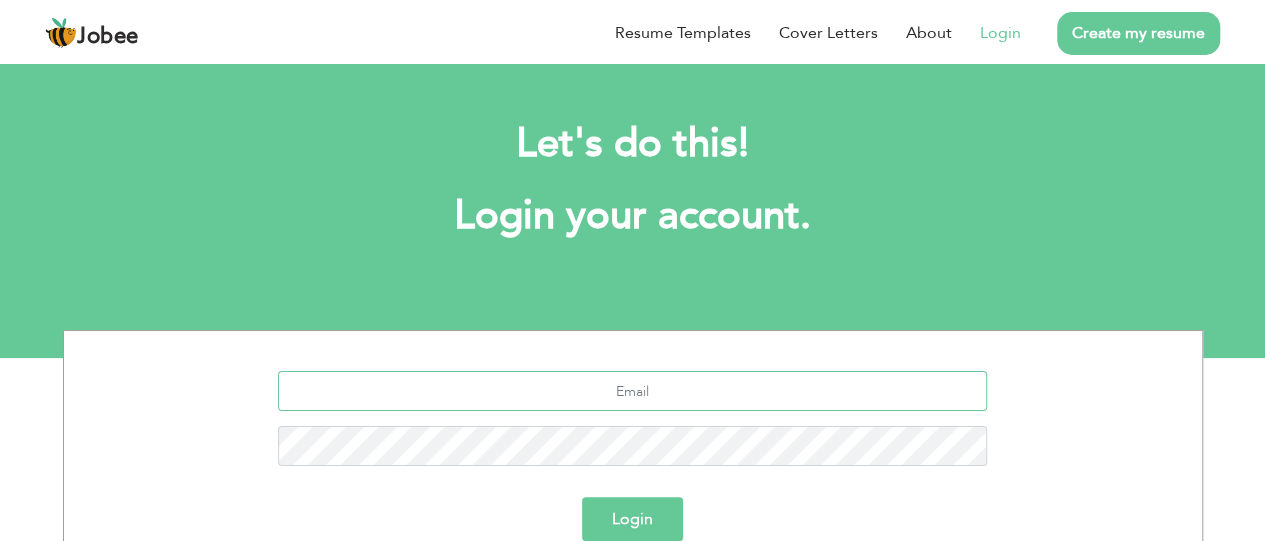 click at bounding box center [632, 391] 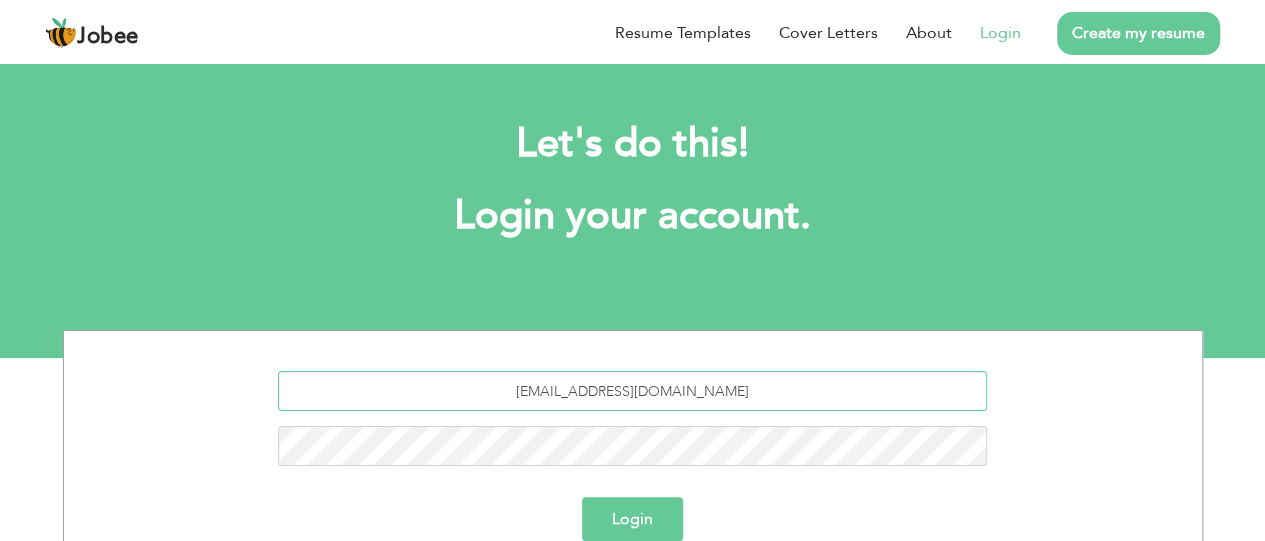 type on "[EMAIL_ADDRESS][DOMAIN_NAME]" 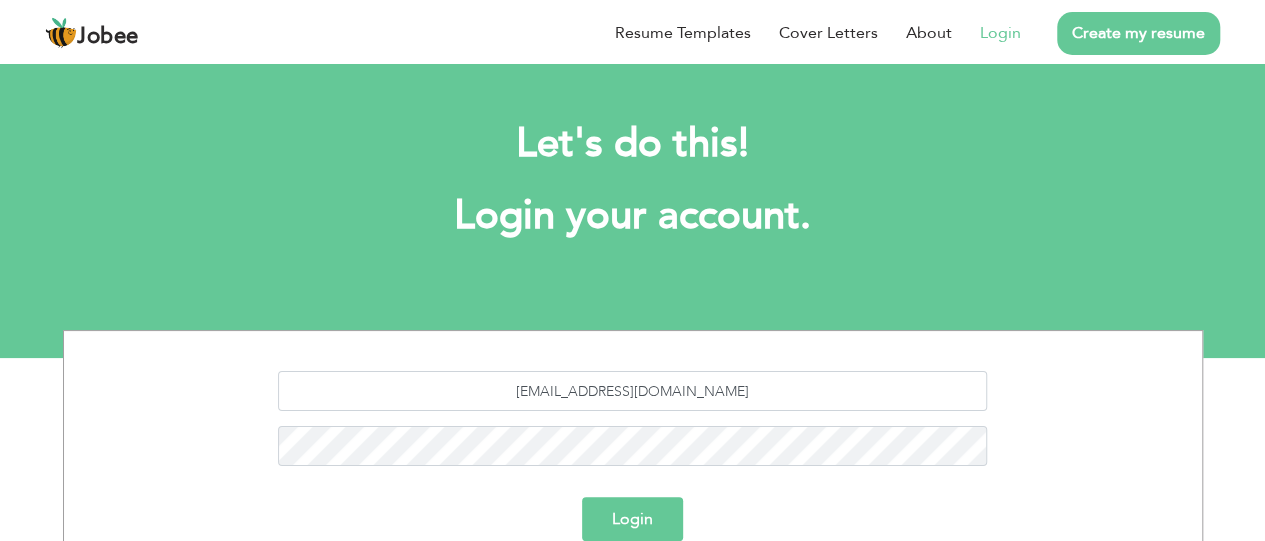 click on "Login" at bounding box center (632, 519) 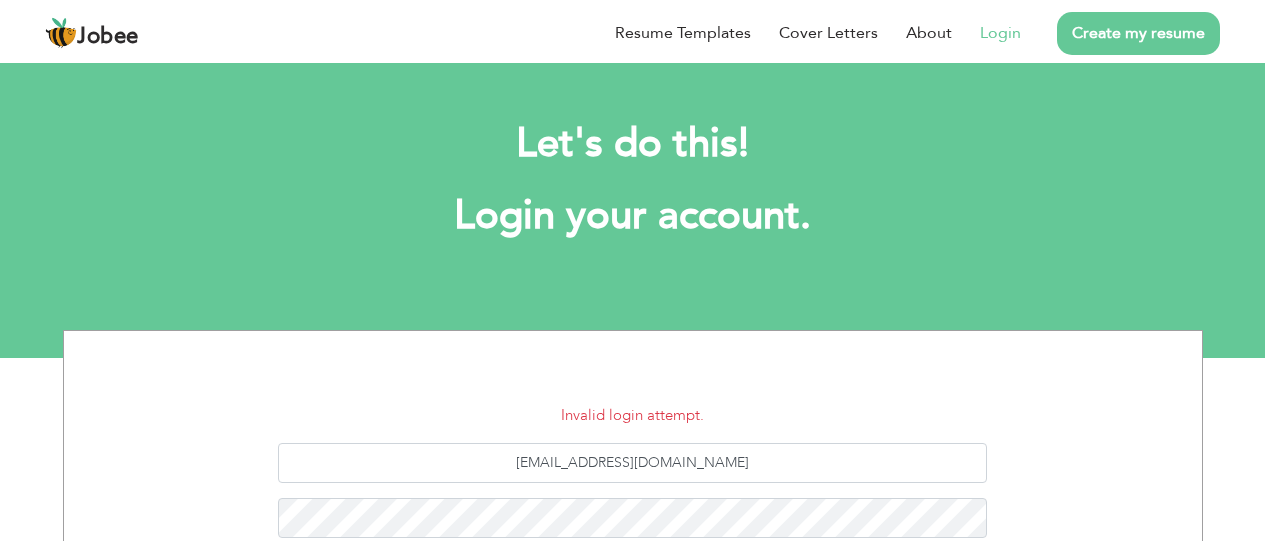 scroll, scrollTop: 0, scrollLeft: 0, axis: both 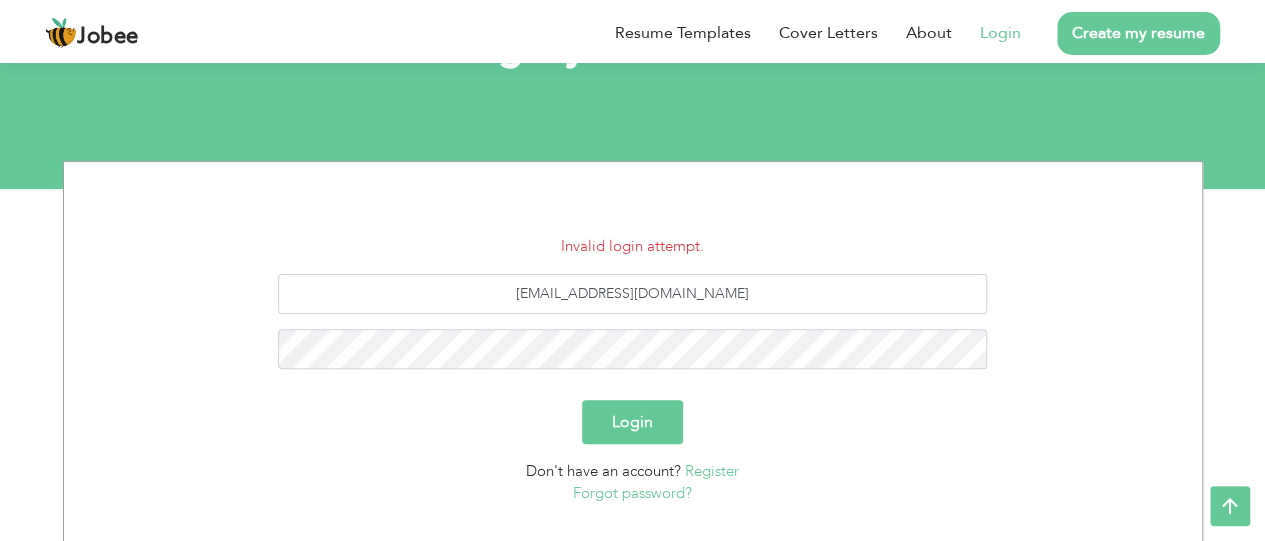 click on "Forgot password?" at bounding box center (632, 493) 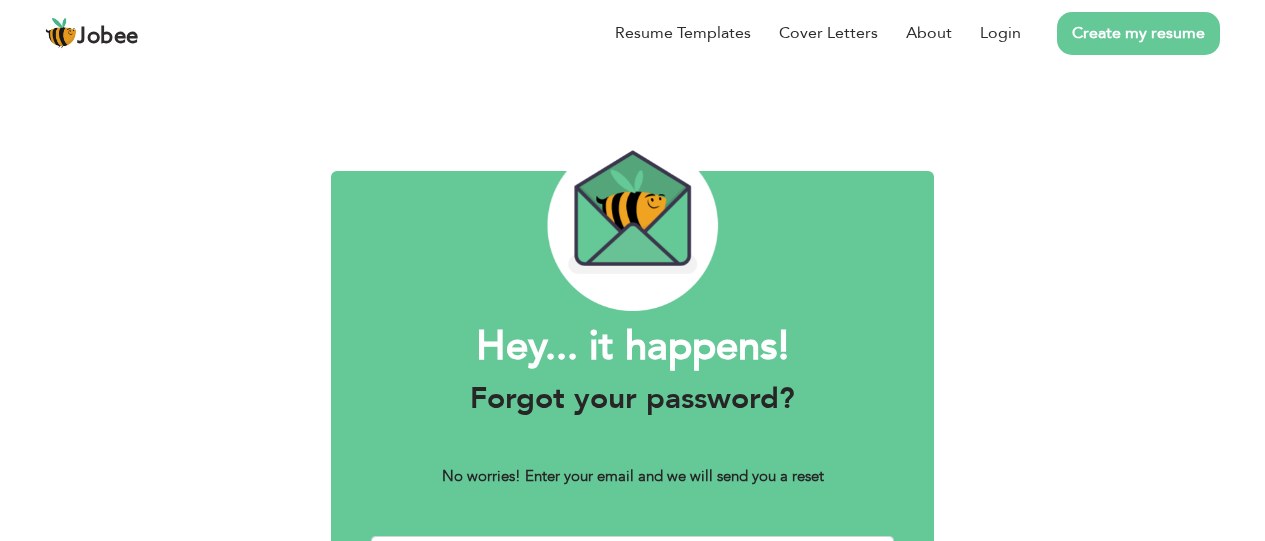 scroll, scrollTop: 0, scrollLeft: 0, axis: both 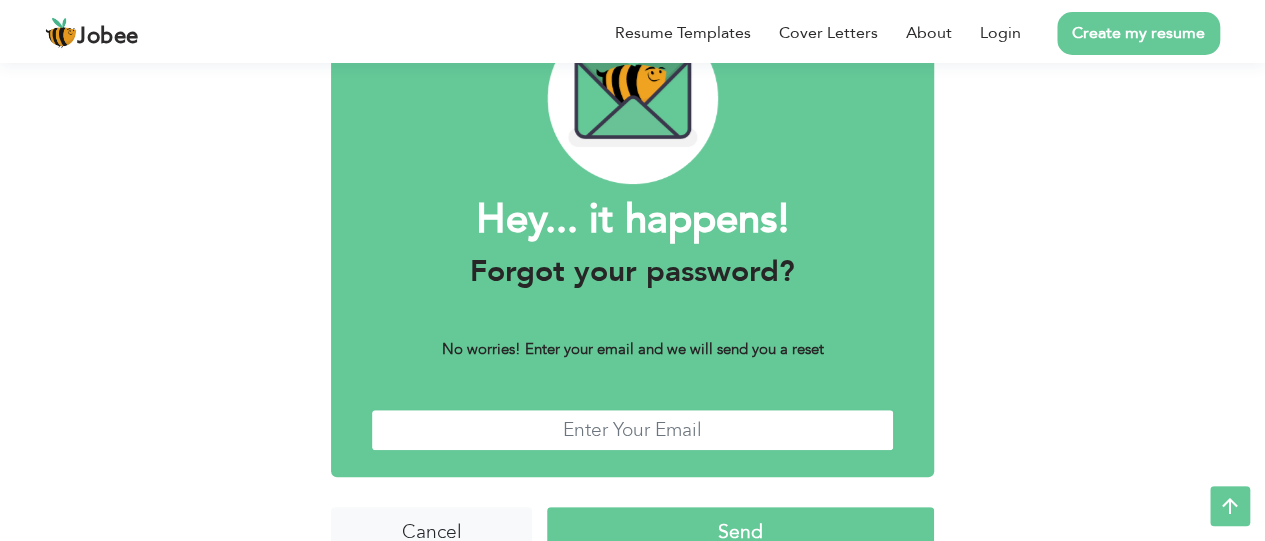 click at bounding box center (632, 430) 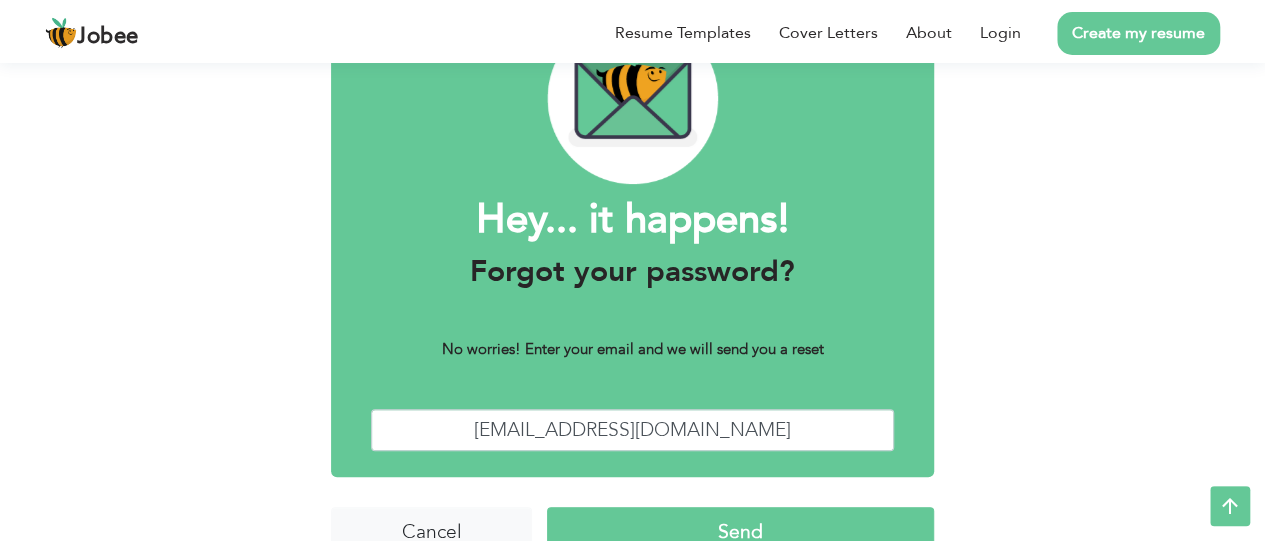 click on "Send" at bounding box center [740, 528] 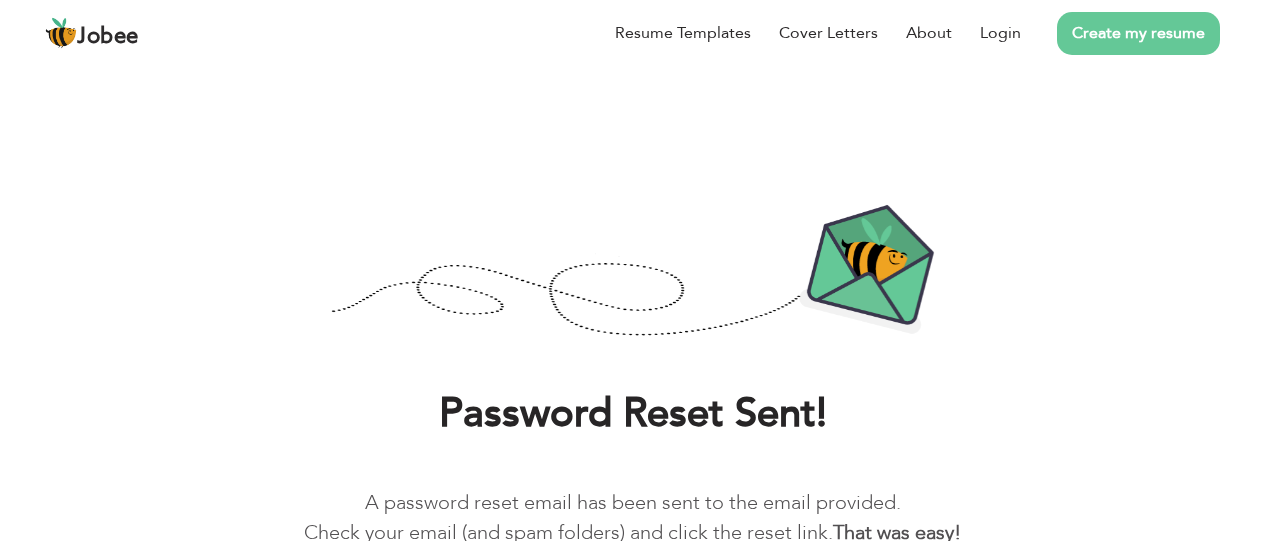 scroll, scrollTop: 0, scrollLeft: 0, axis: both 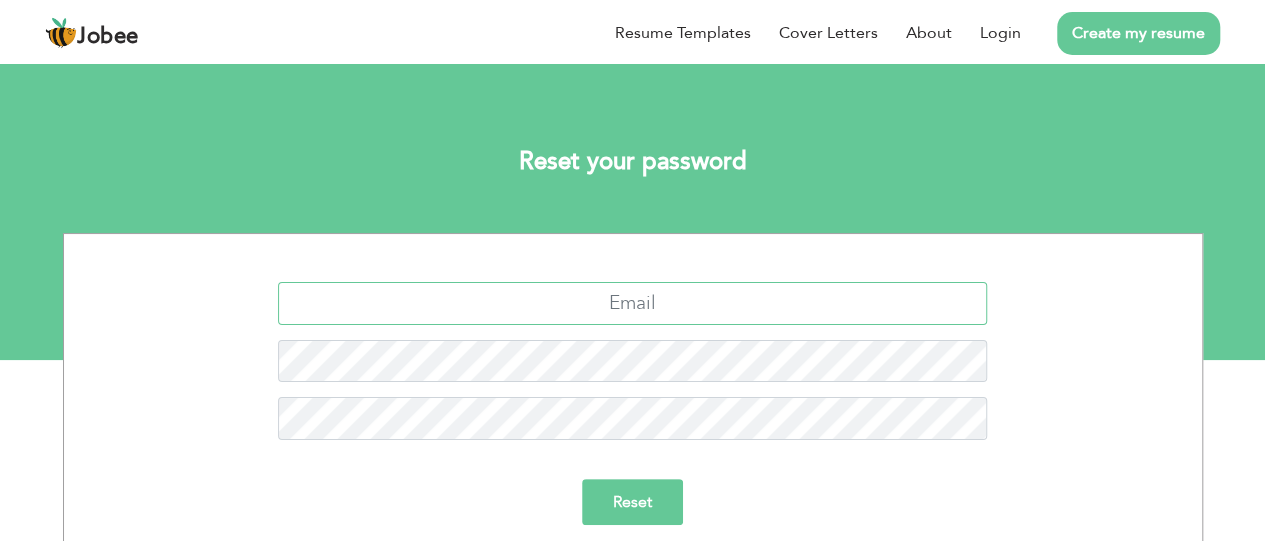 click at bounding box center (632, 303) 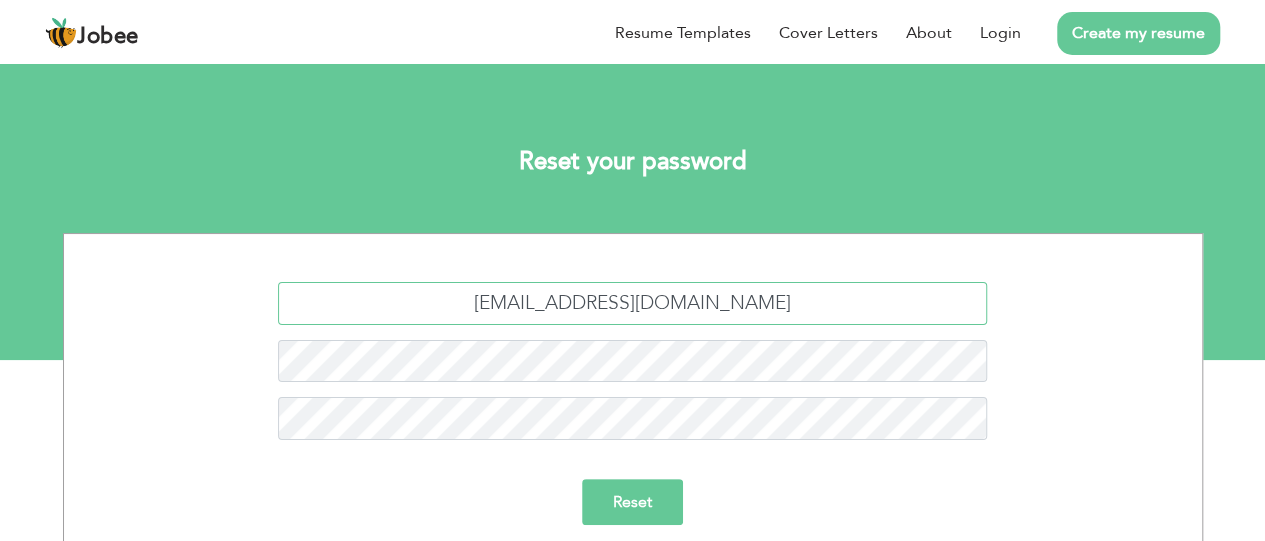 click on "[EMAIL_ADDRESS][DOMAIN_NAME]" at bounding box center (632, 303) 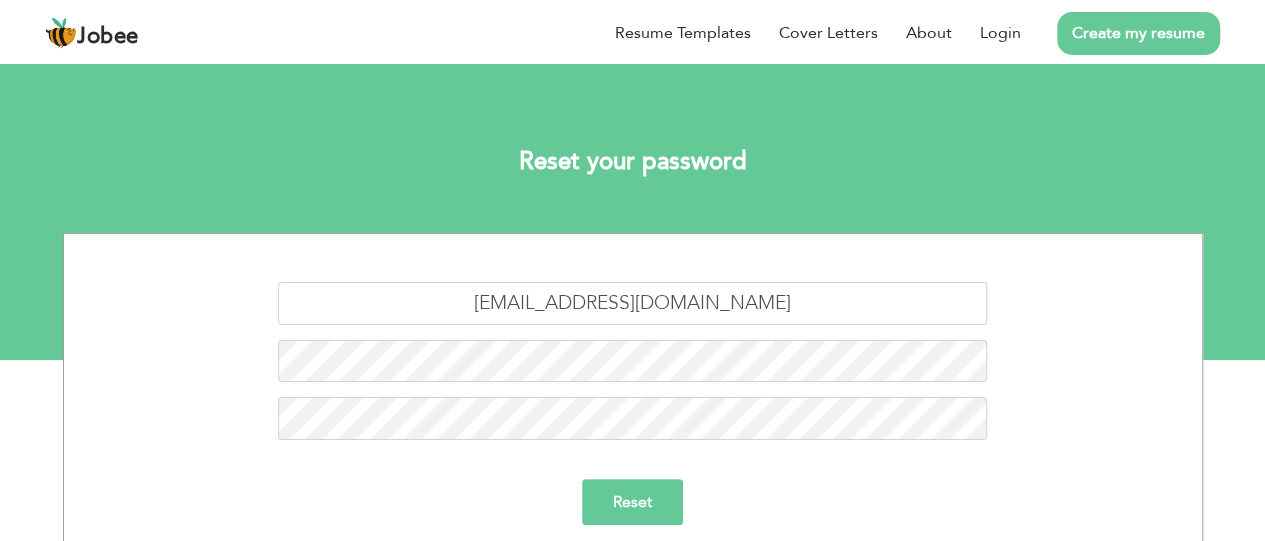click on "Reset" at bounding box center (632, 502) 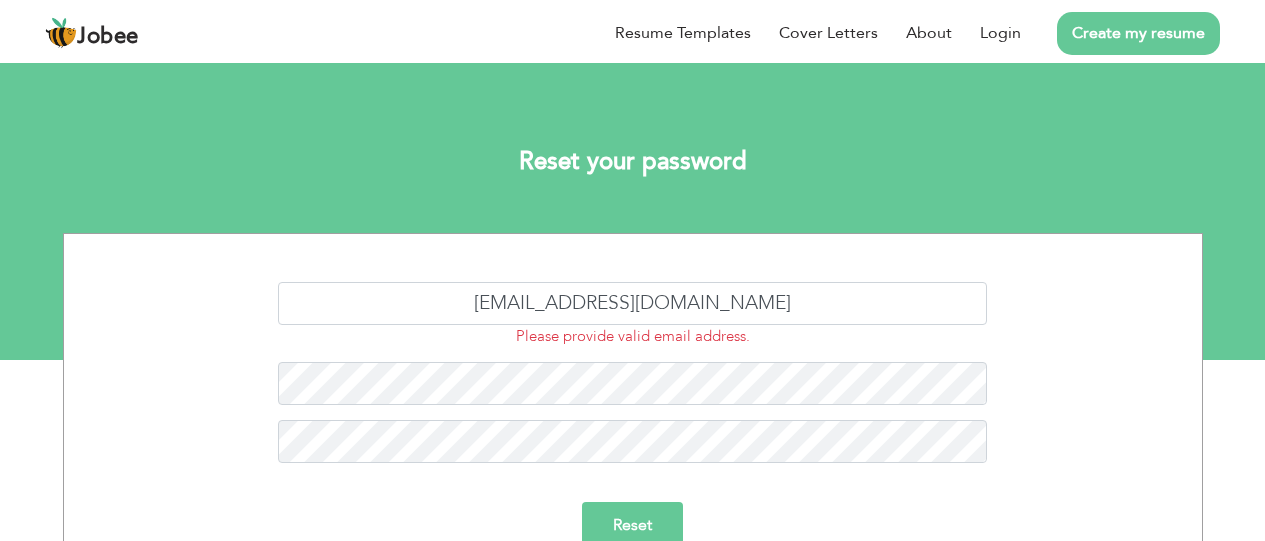 scroll, scrollTop: 0, scrollLeft: 0, axis: both 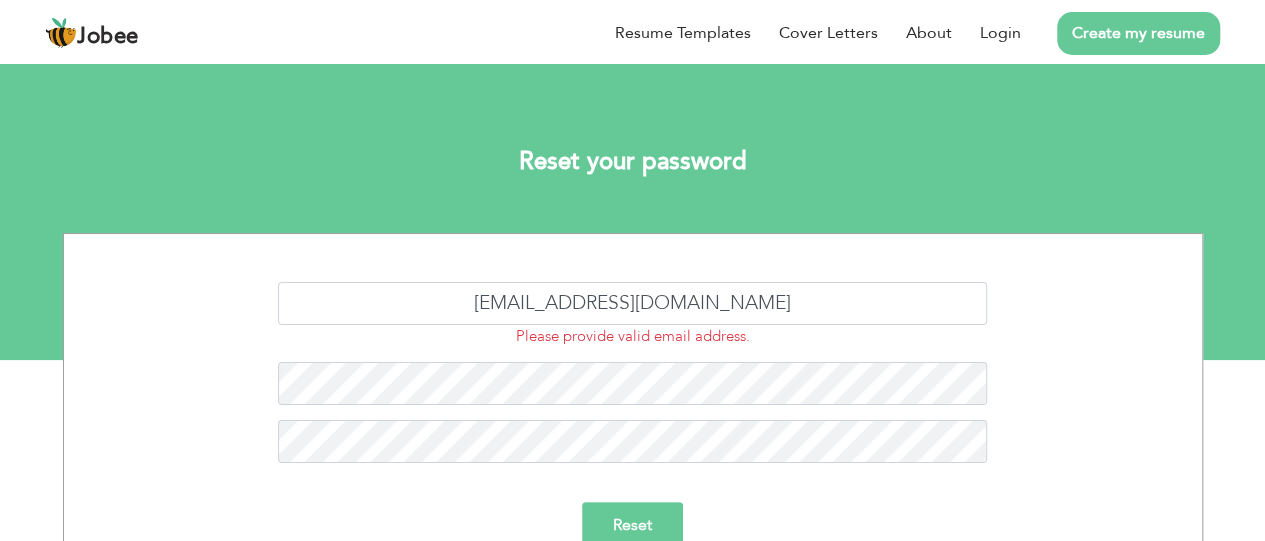 click on "Create my resume" at bounding box center (1138, 33) 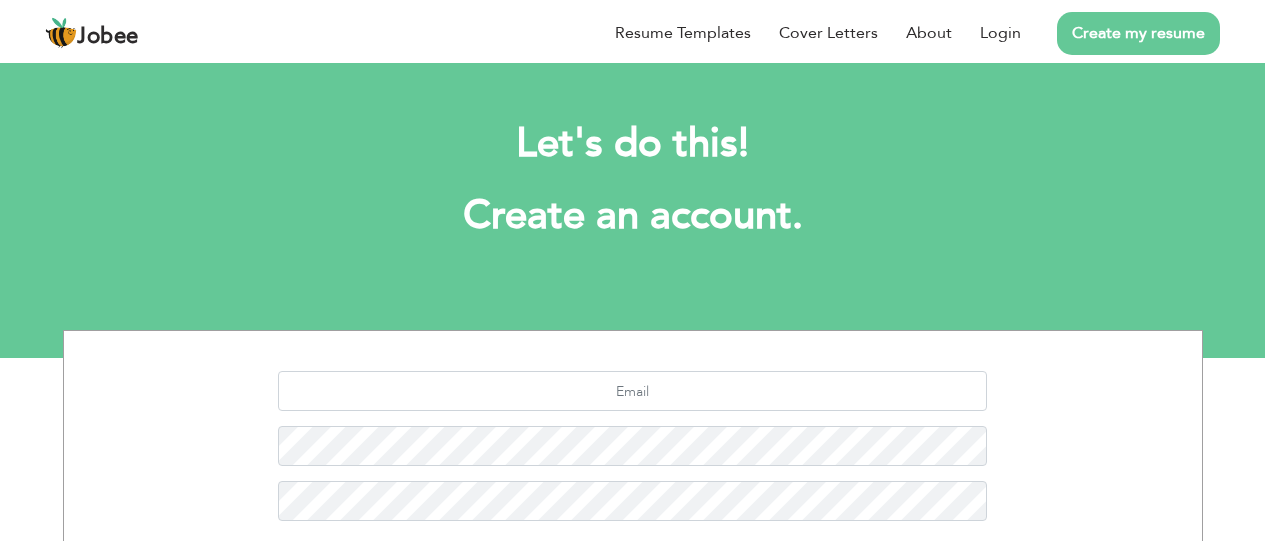 scroll, scrollTop: 0, scrollLeft: 0, axis: both 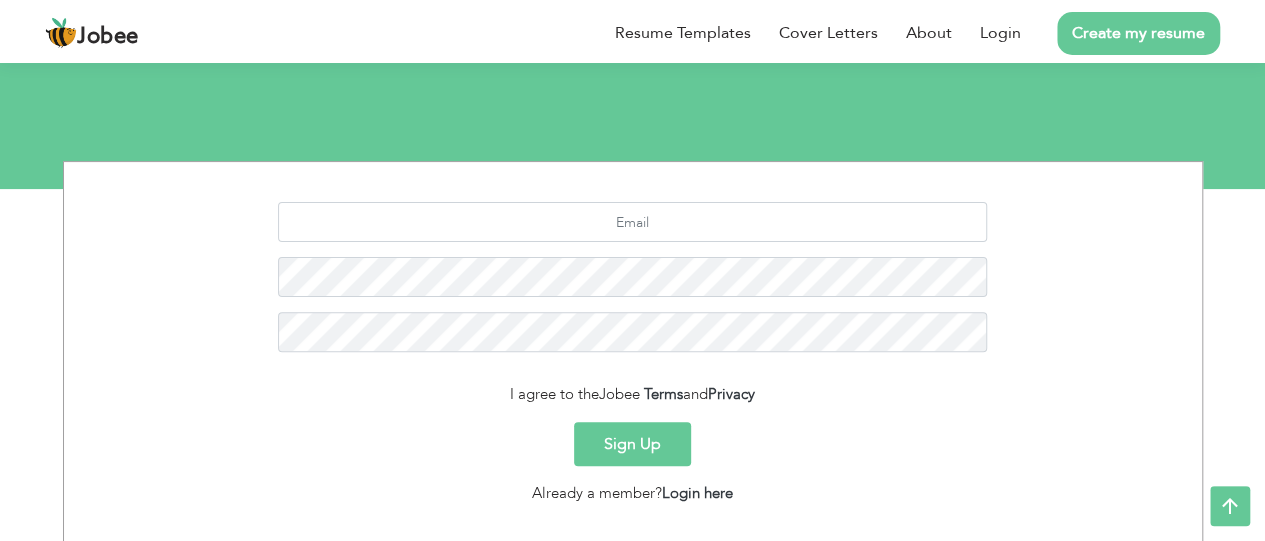 click on "Sign Up" at bounding box center [632, 444] 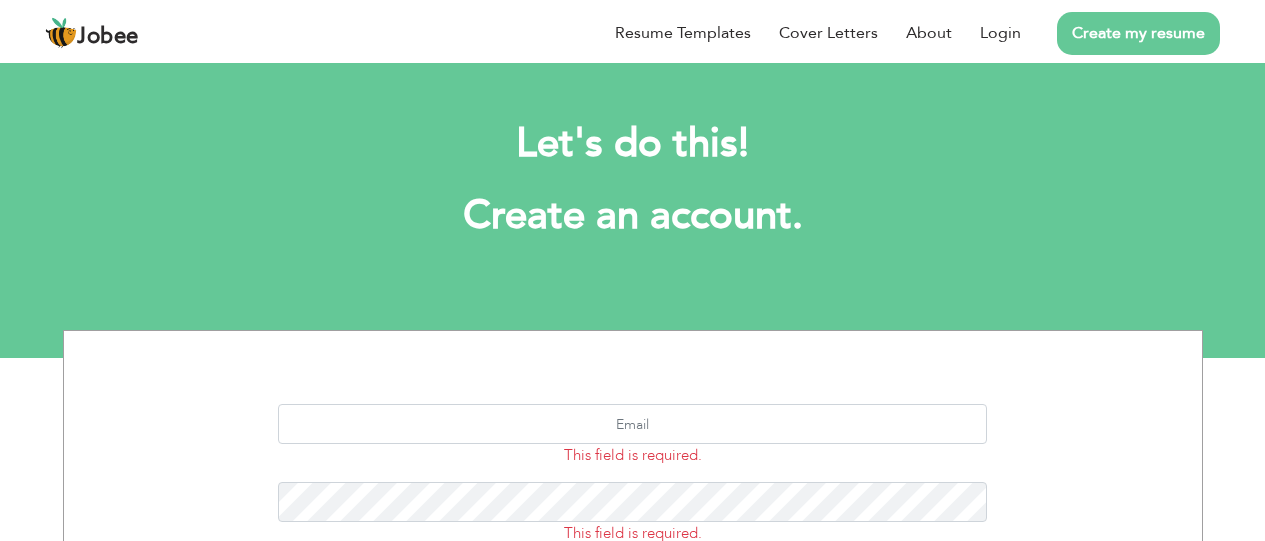 scroll, scrollTop: 0, scrollLeft: 0, axis: both 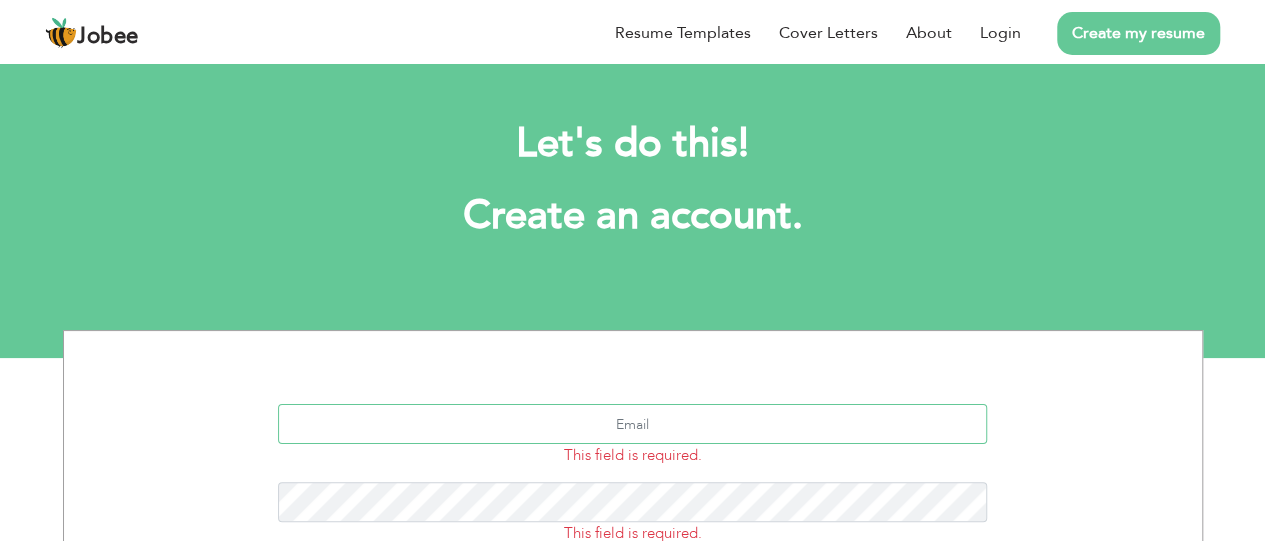 click at bounding box center (632, 424) 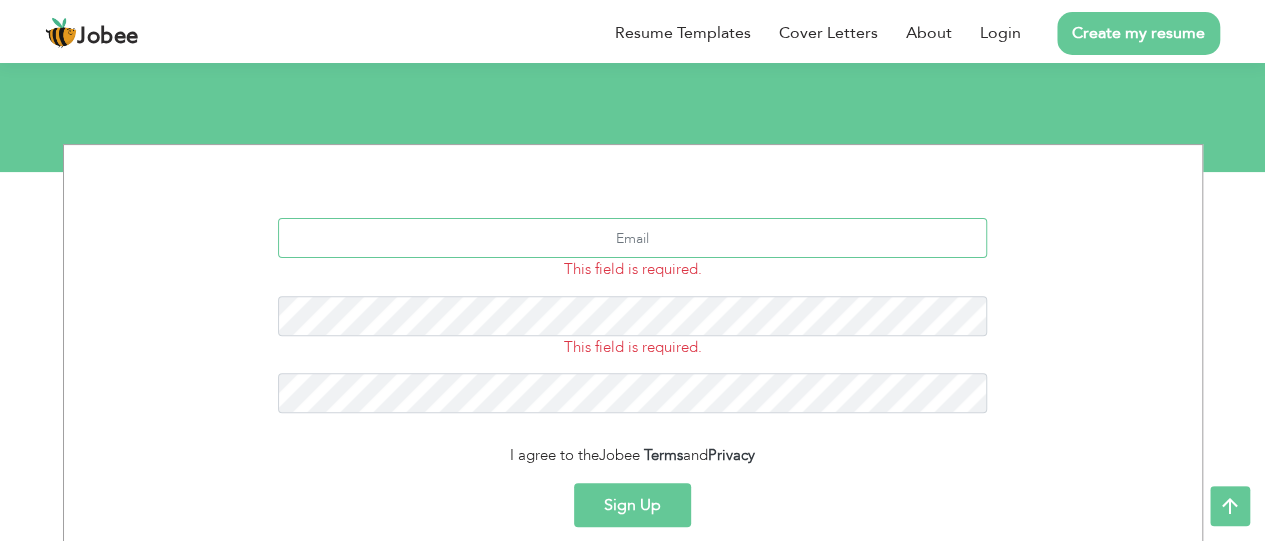 scroll, scrollTop: 182, scrollLeft: 0, axis: vertical 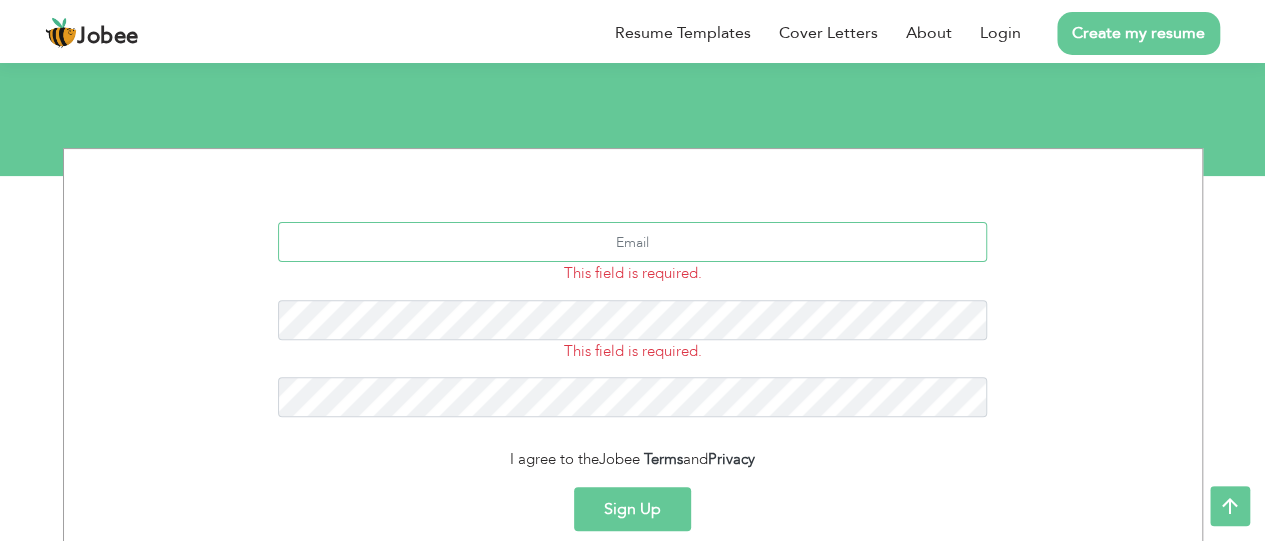 click at bounding box center [632, 242] 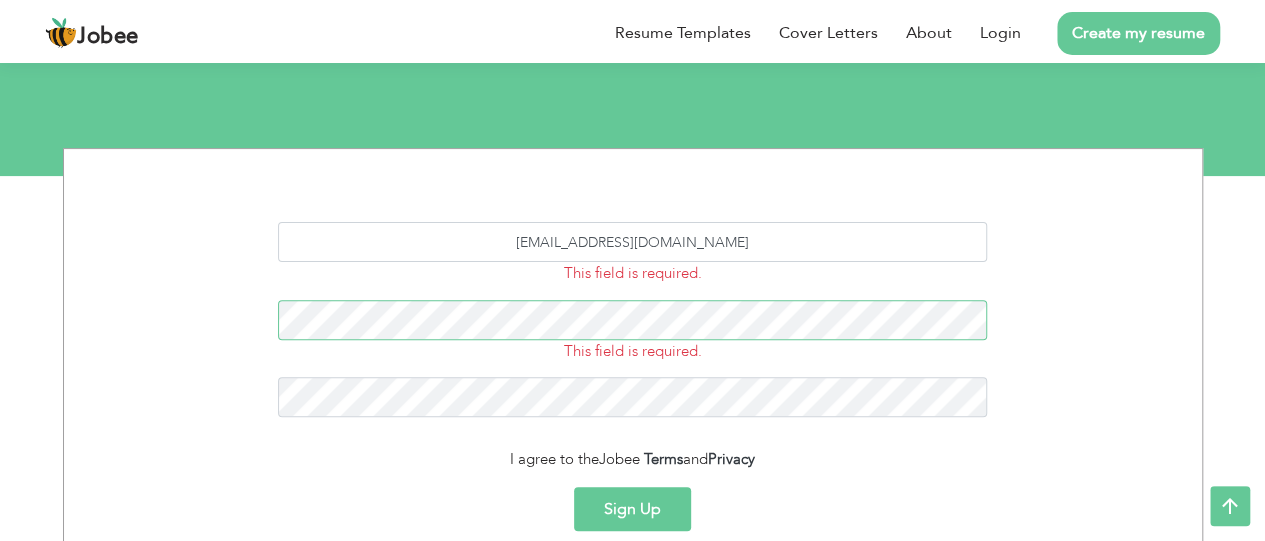 click on "This field is required." at bounding box center (632, 331) 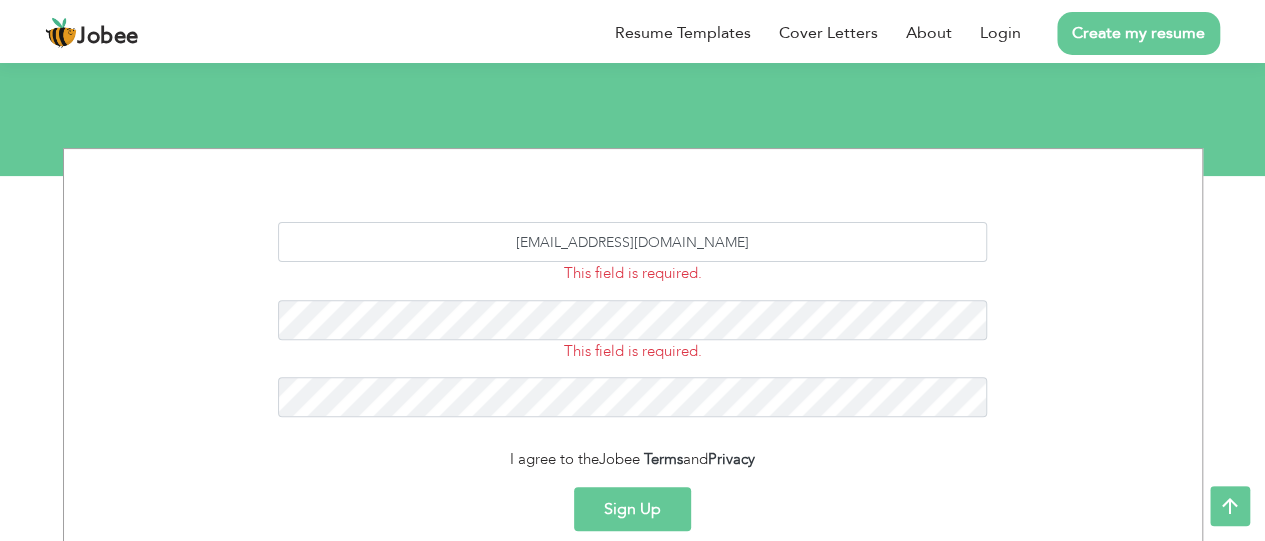 click on "Sign Up" at bounding box center (632, 509) 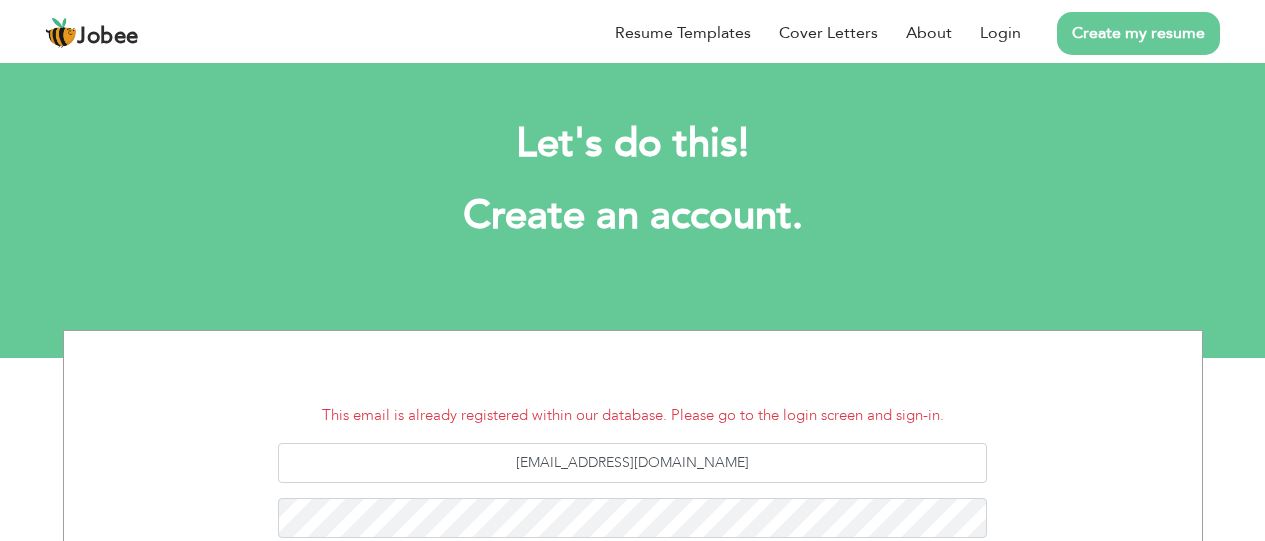 scroll, scrollTop: 0, scrollLeft: 0, axis: both 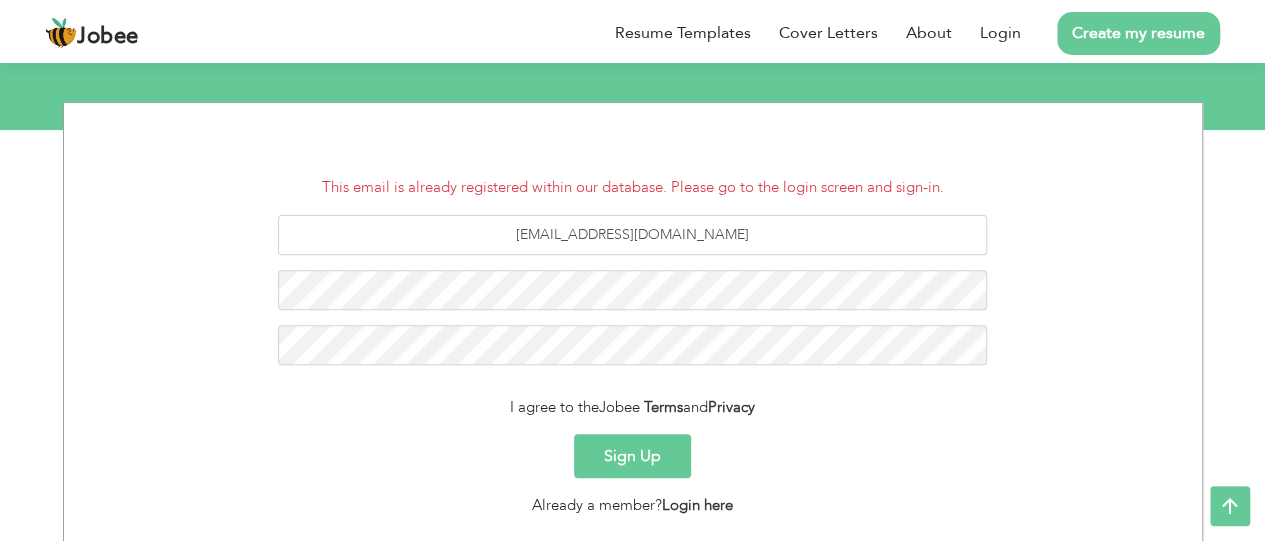 click on "Sign Up" at bounding box center (632, 456) 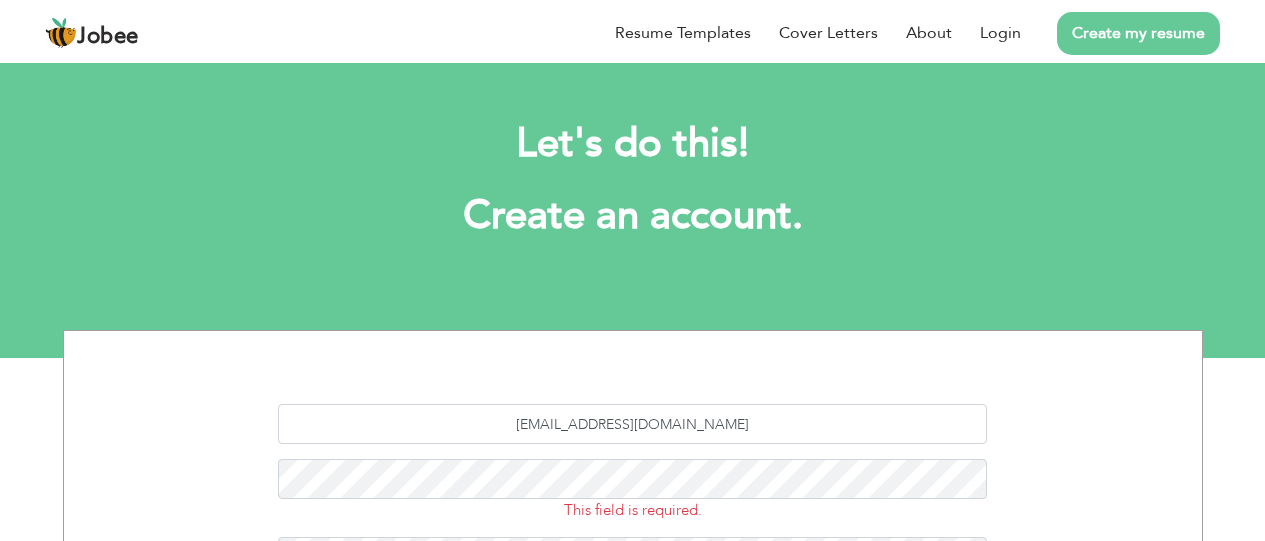 scroll, scrollTop: 0, scrollLeft: 0, axis: both 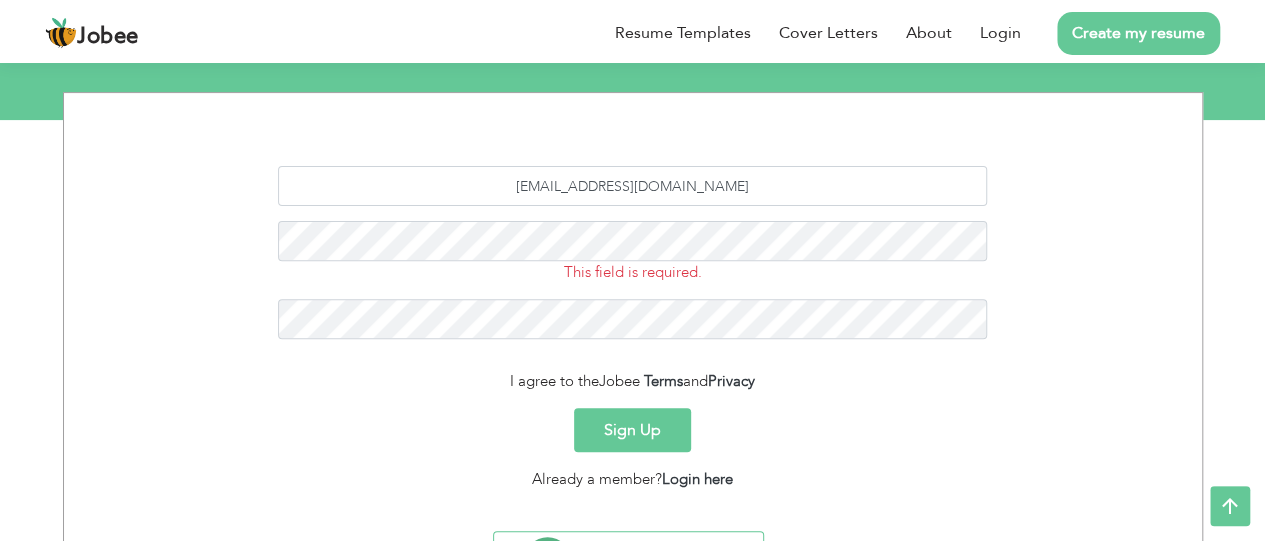 click on "Sign Up" at bounding box center (632, 430) 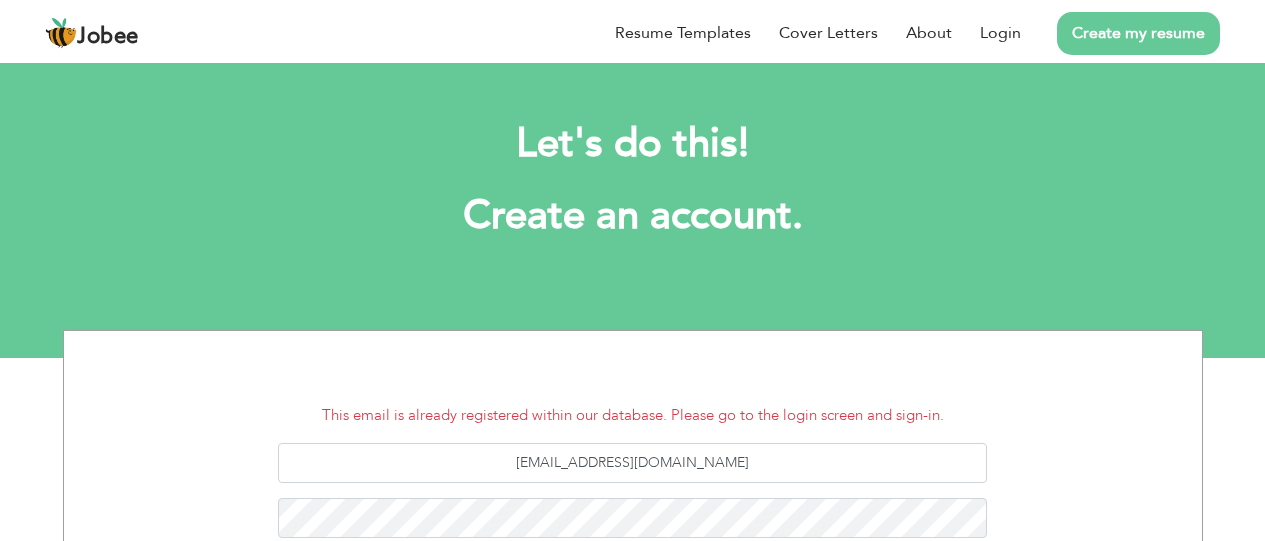 scroll, scrollTop: 0, scrollLeft: 0, axis: both 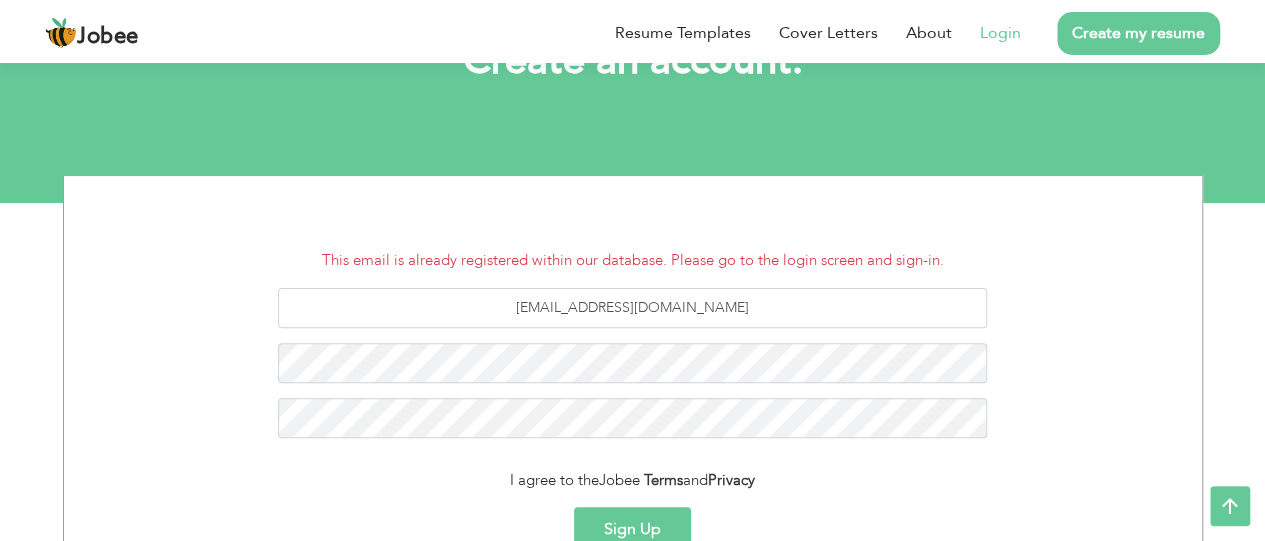 click on "Login" at bounding box center (1000, 33) 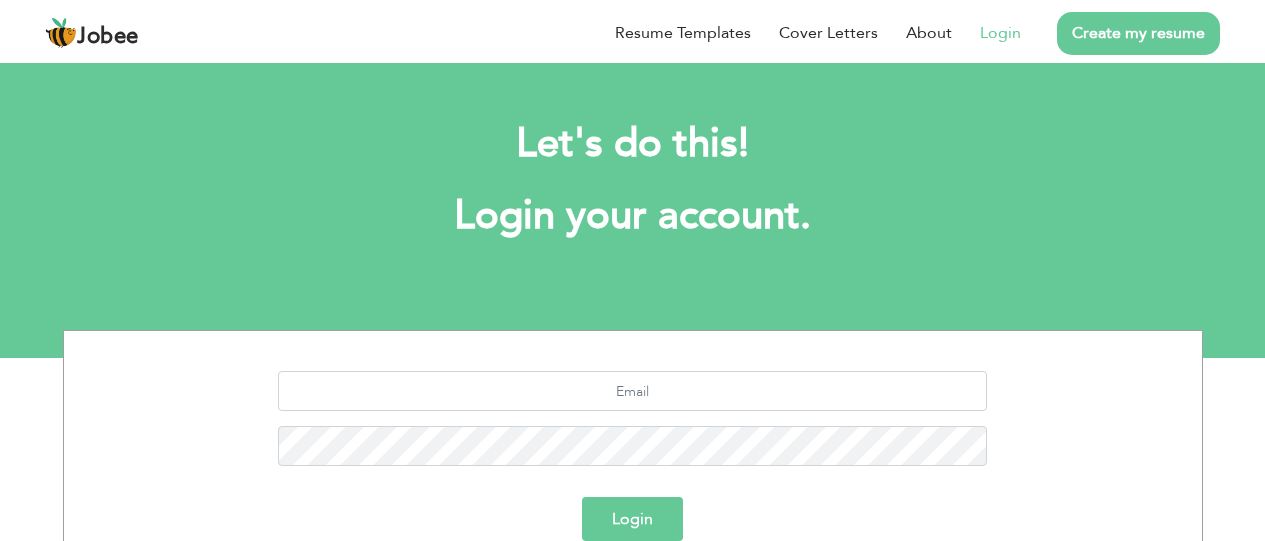 scroll, scrollTop: 0, scrollLeft: 0, axis: both 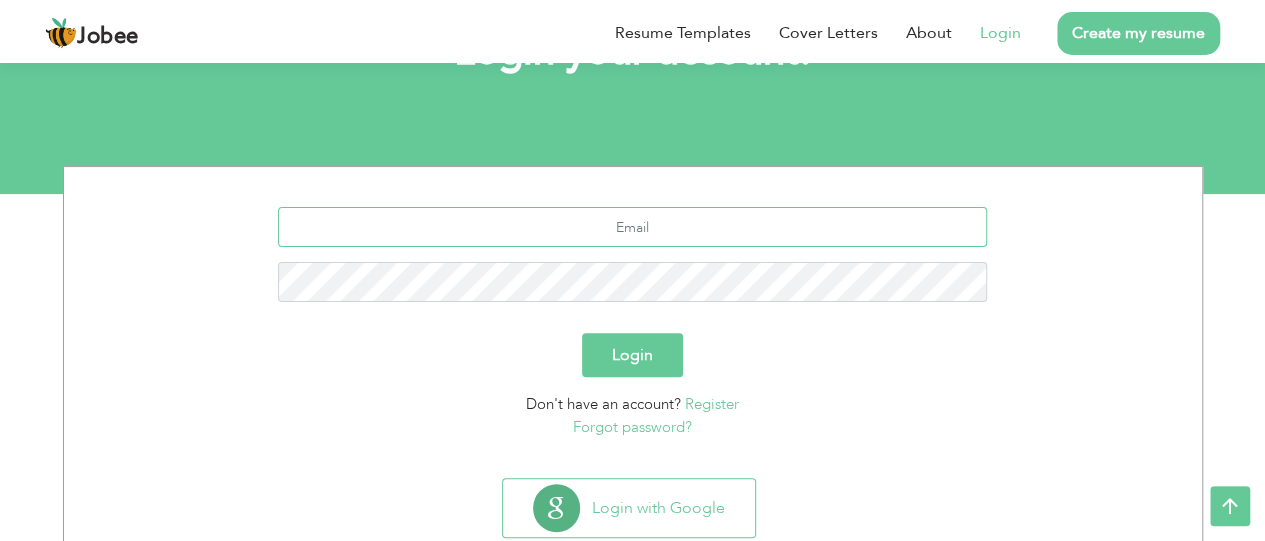 click at bounding box center [632, 227] 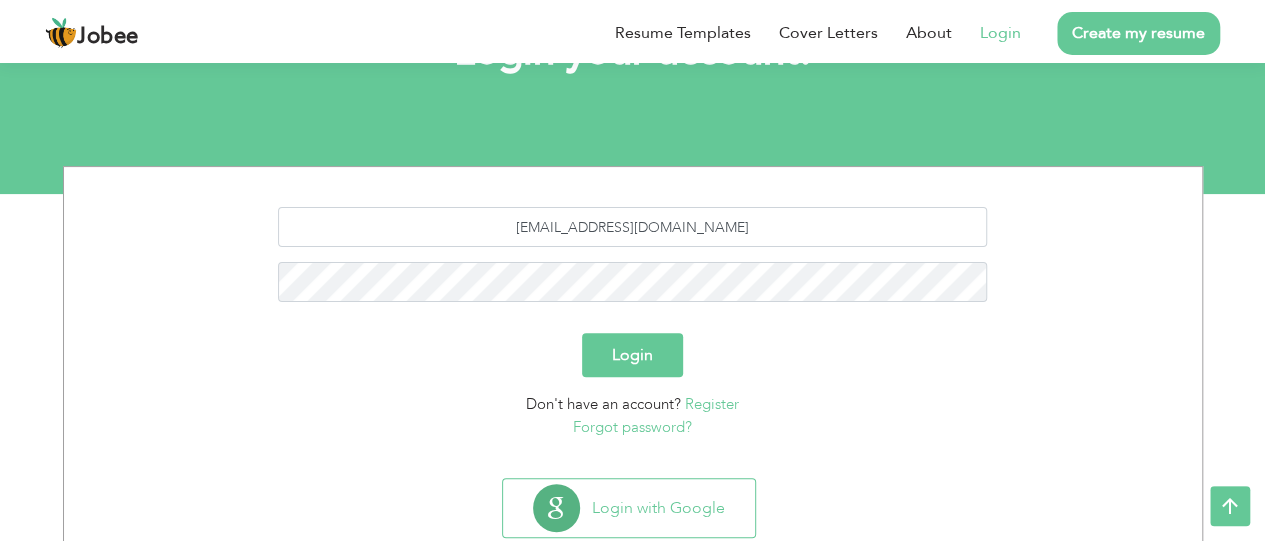 click on "Login" at bounding box center (632, 355) 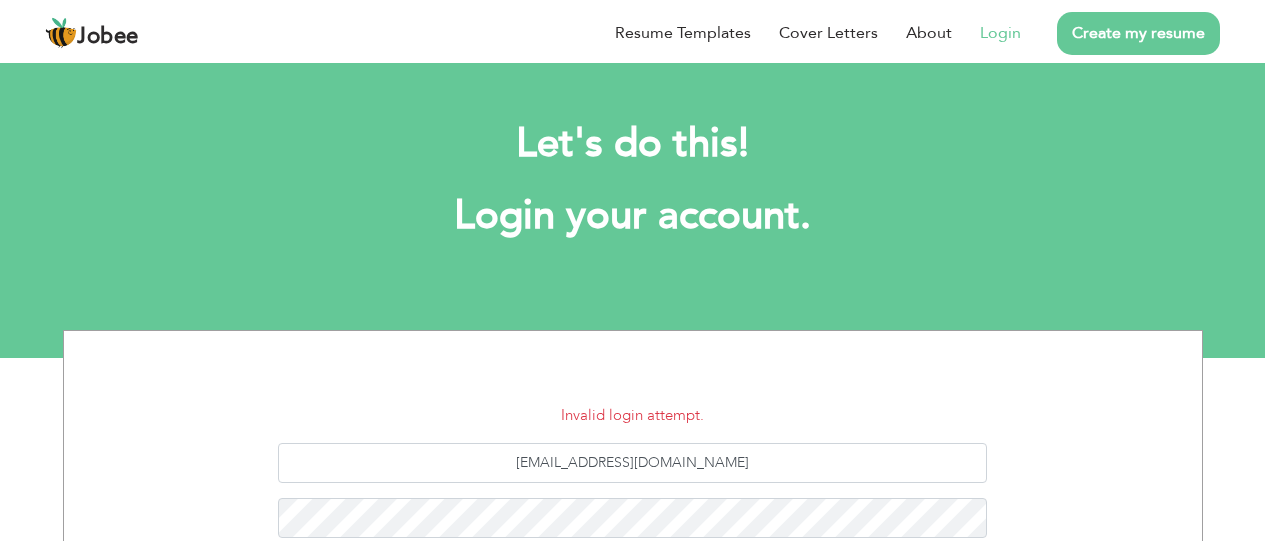 scroll, scrollTop: 0, scrollLeft: 0, axis: both 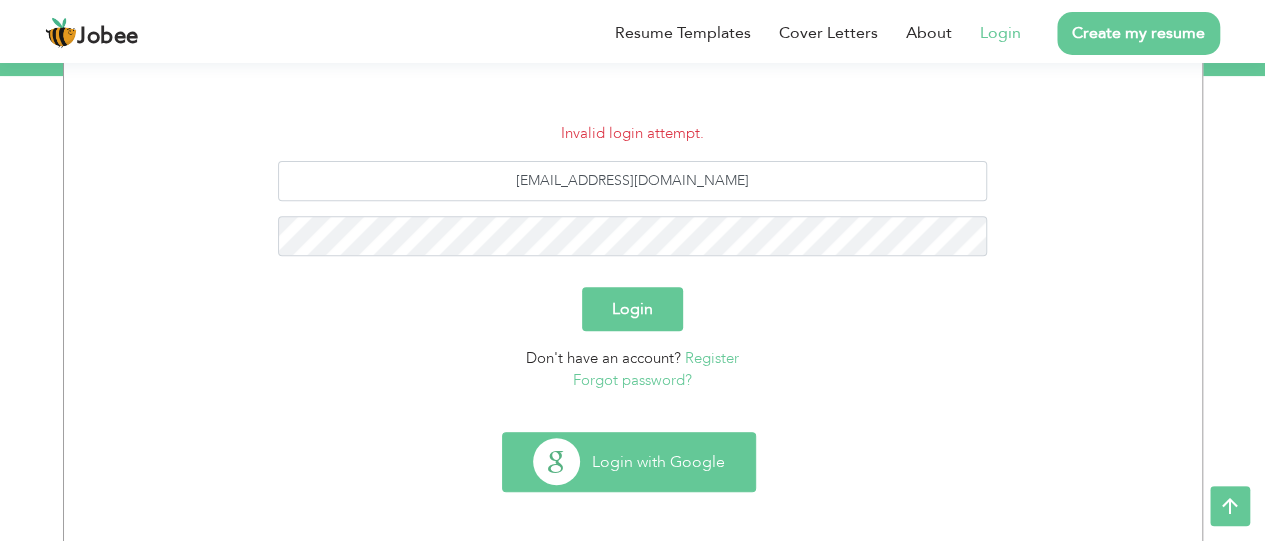 click on "Login with Google" at bounding box center [629, 462] 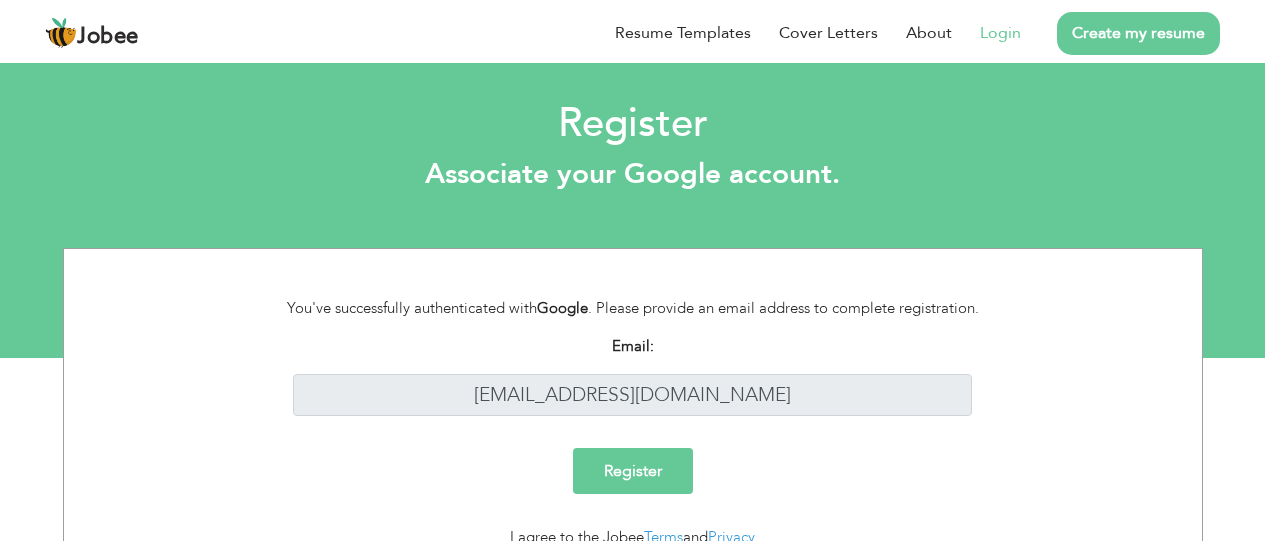scroll, scrollTop: 0, scrollLeft: 0, axis: both 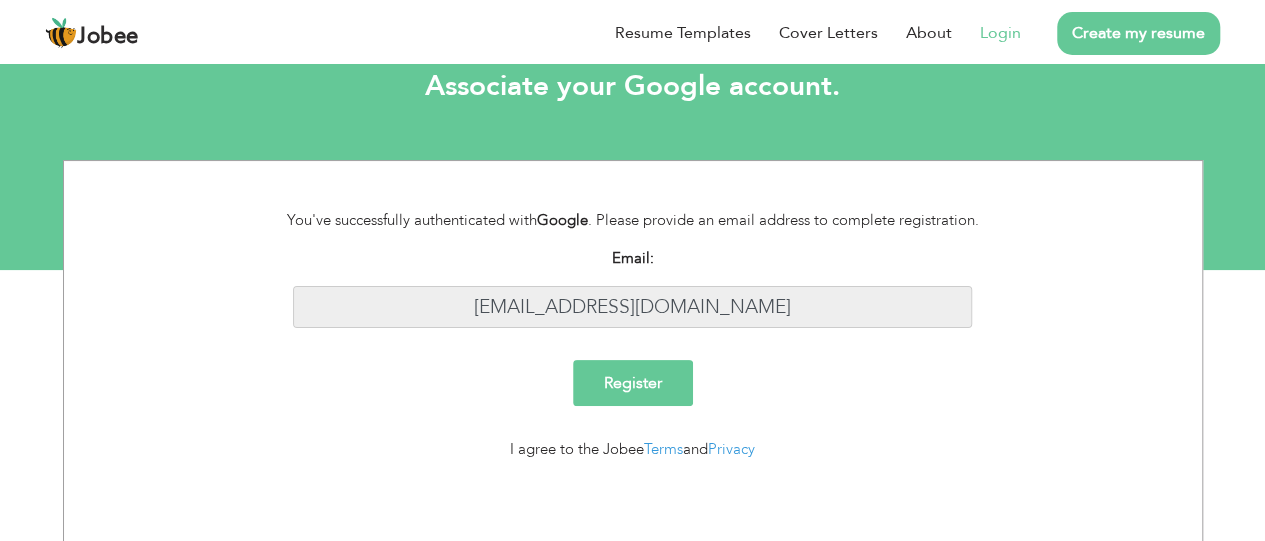 click on "[EMAIL_ADDRESS][DOMAIN_NAME]" at bounding box center (632, 307) 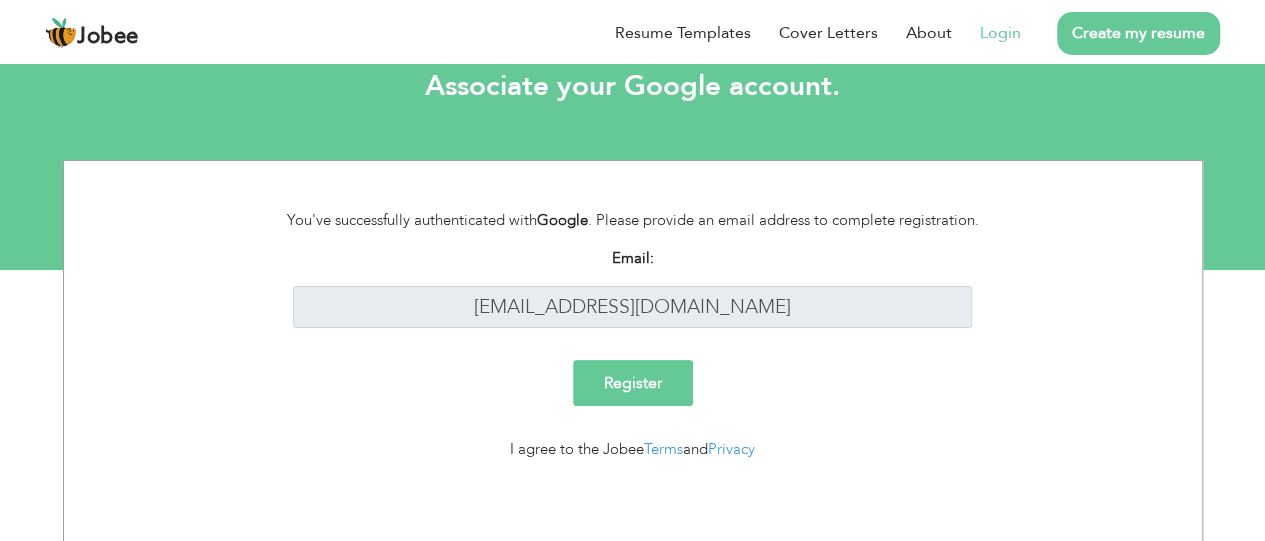 click on "Register" at bounding box center (633, 383) 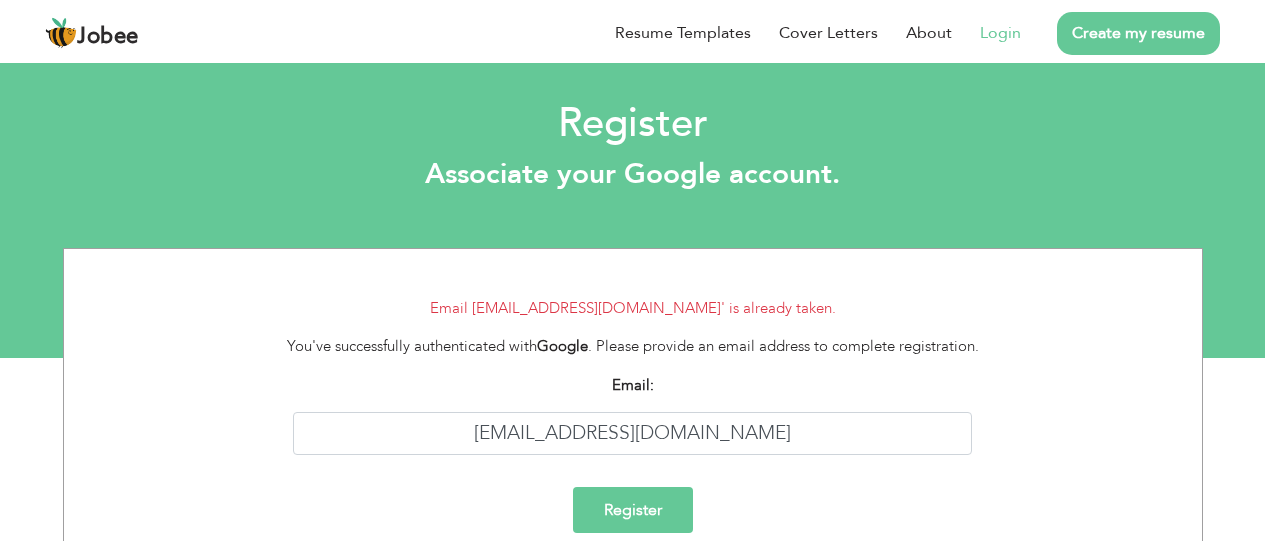 scroll, scrollTop: 0, scrollLeft: 0, axis: both 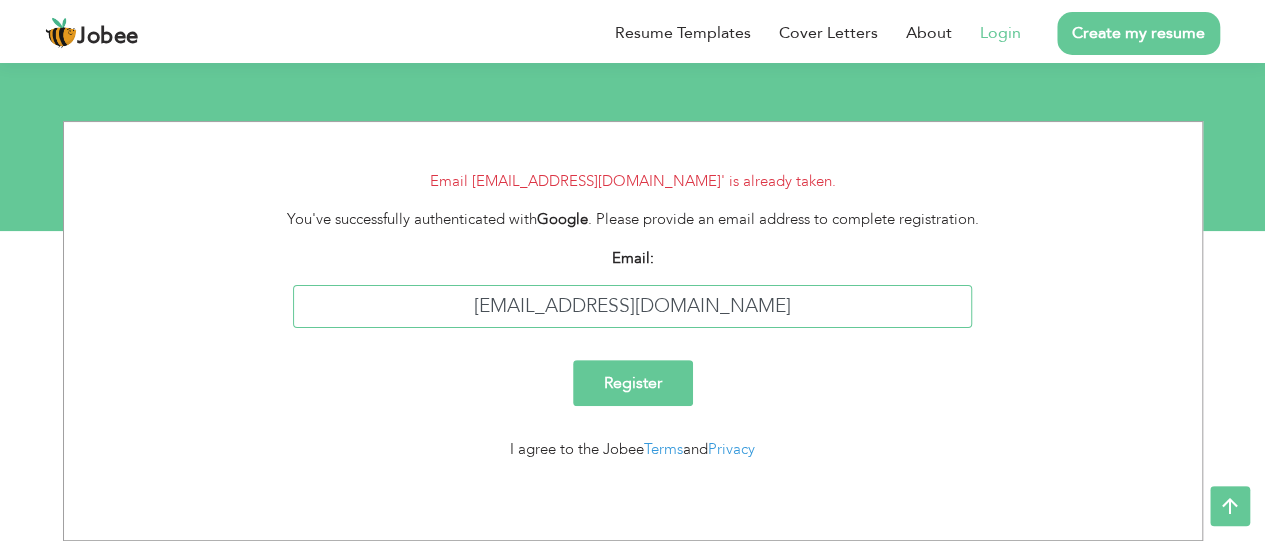 click on "[EMAIL_ADDRESS][DOMAIN_NAME]" at bounding box center [632, 306] 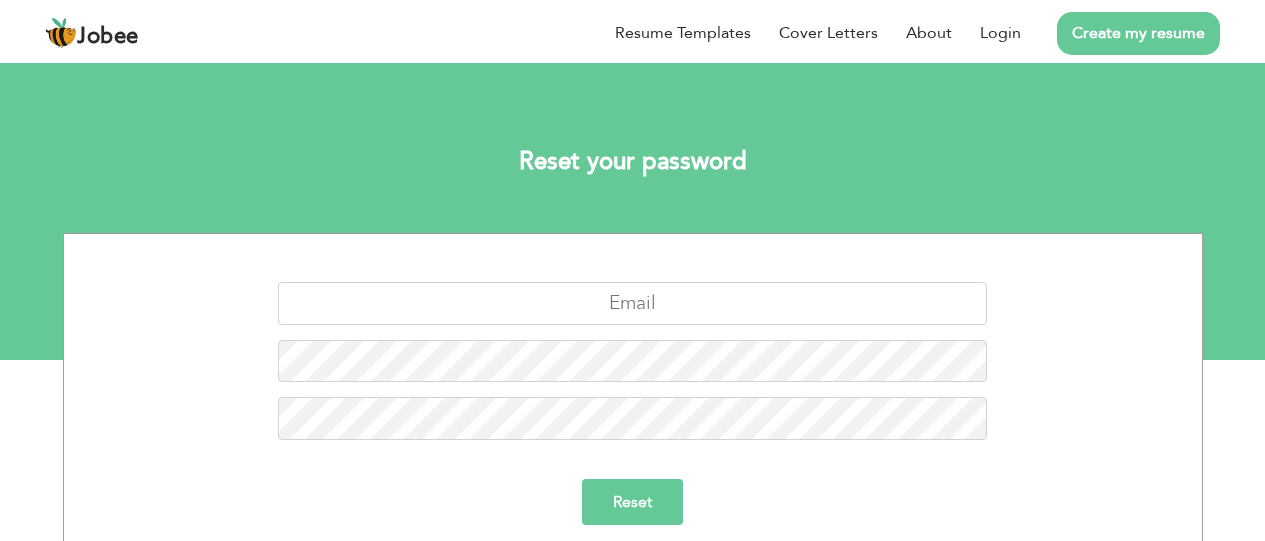scroll, scrollTop: 0, scrollLeft: 0, axis: both 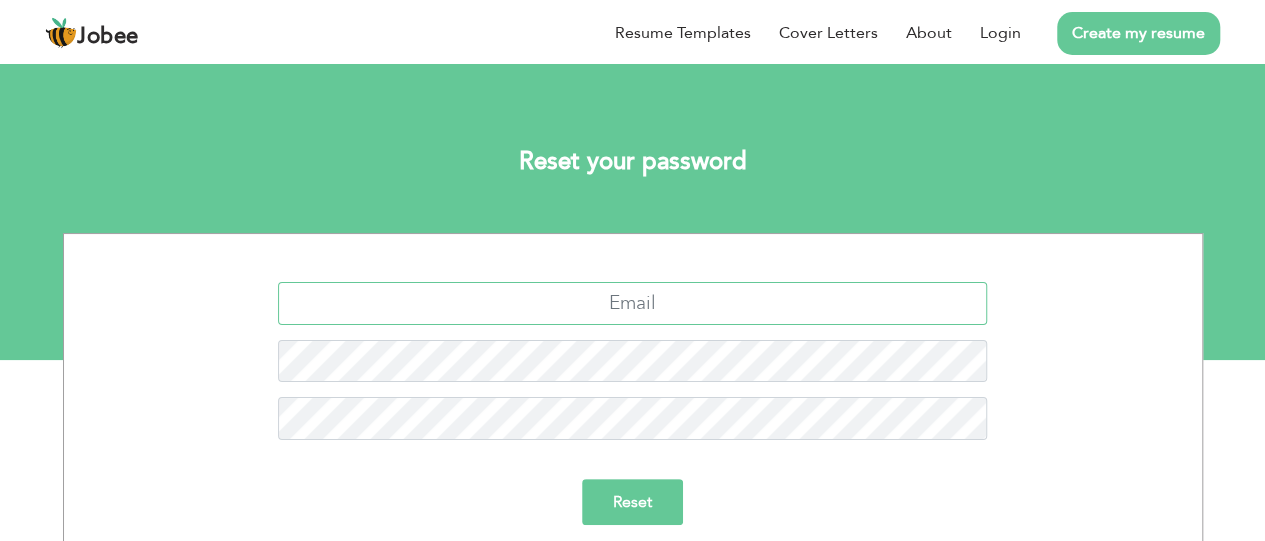 click at bounding box center [632, 303] 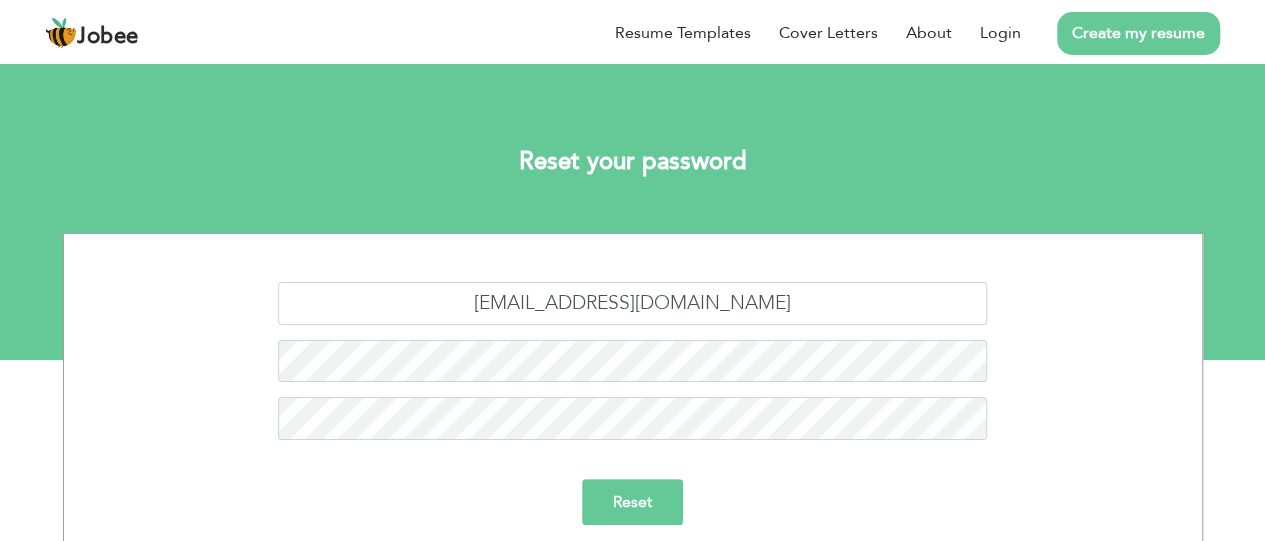 click on "Reset" at bounding box center [632, 502] 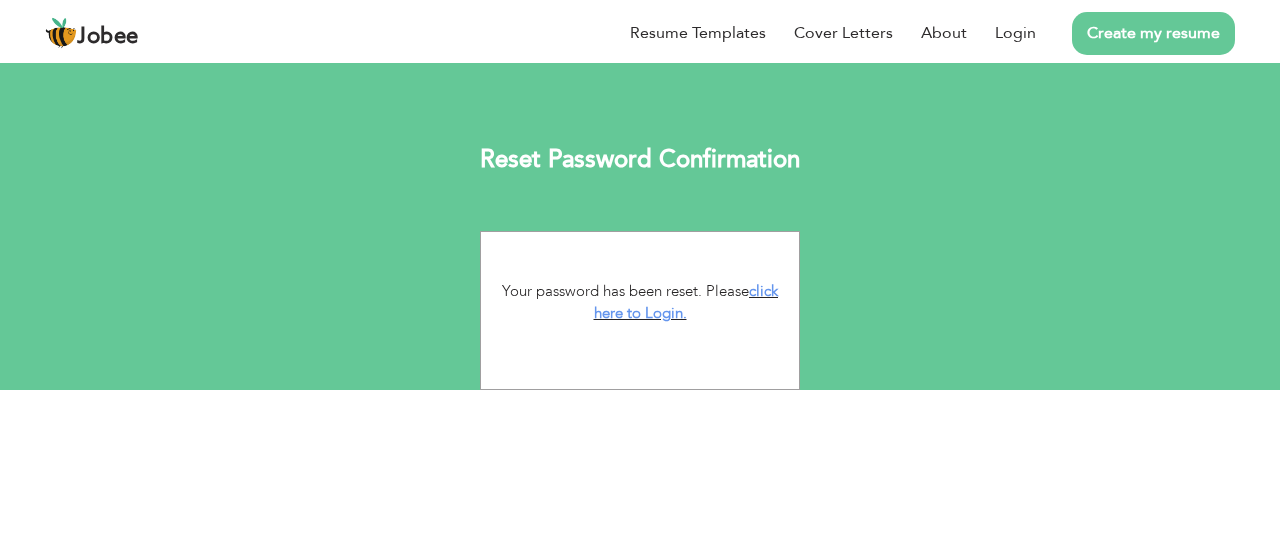 scroll, scrollTop: 0, scrollLeft: 0, axis: both 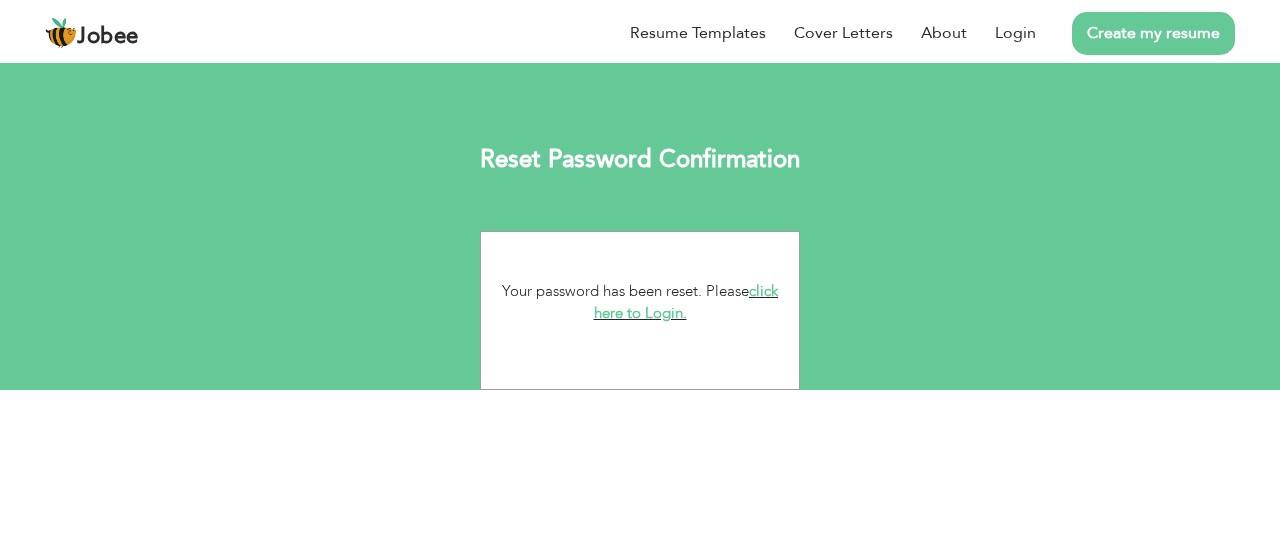 click on "click here to Login." at bounding box center [686, 302] 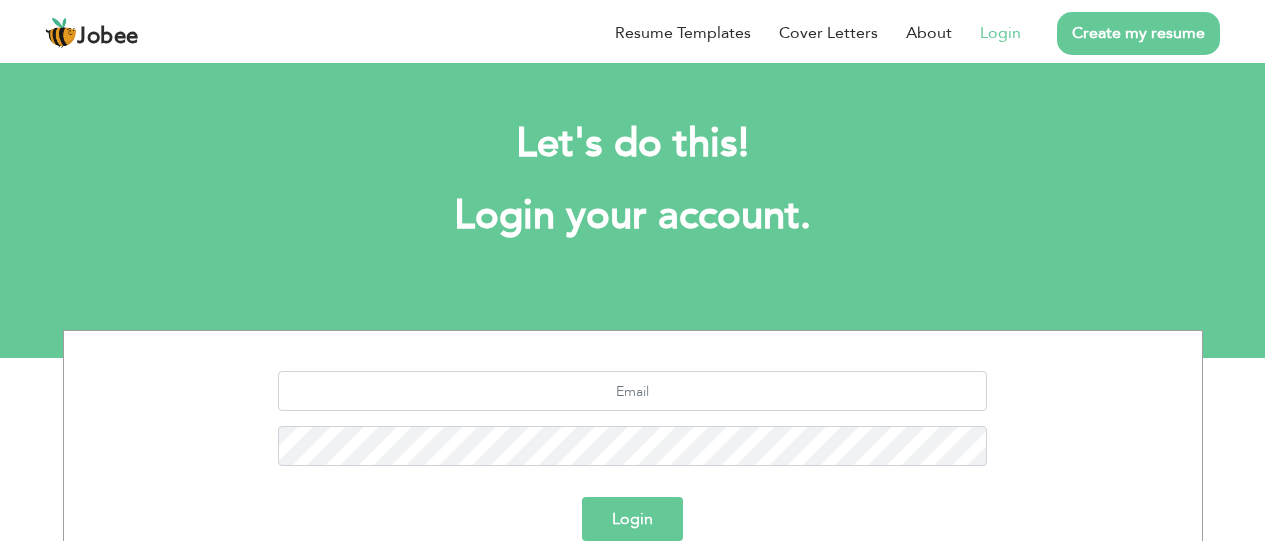scroll, scrollTop: 0, scrollLeft: 0, axis: both 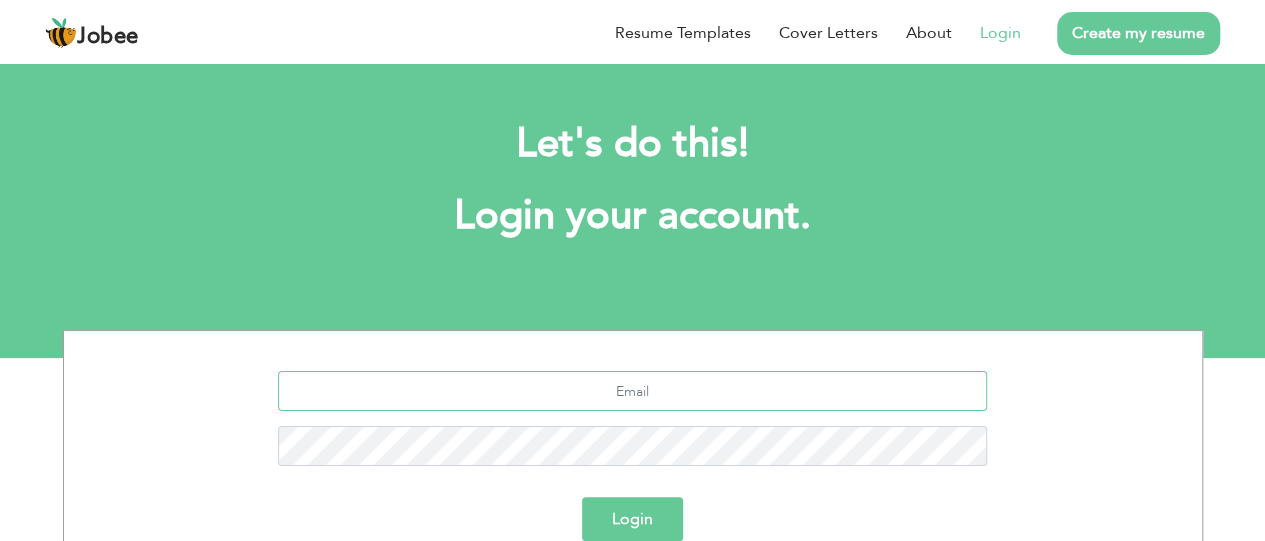 type on "[EMAIL_ADDRESS][DOMAIN_NAME]" 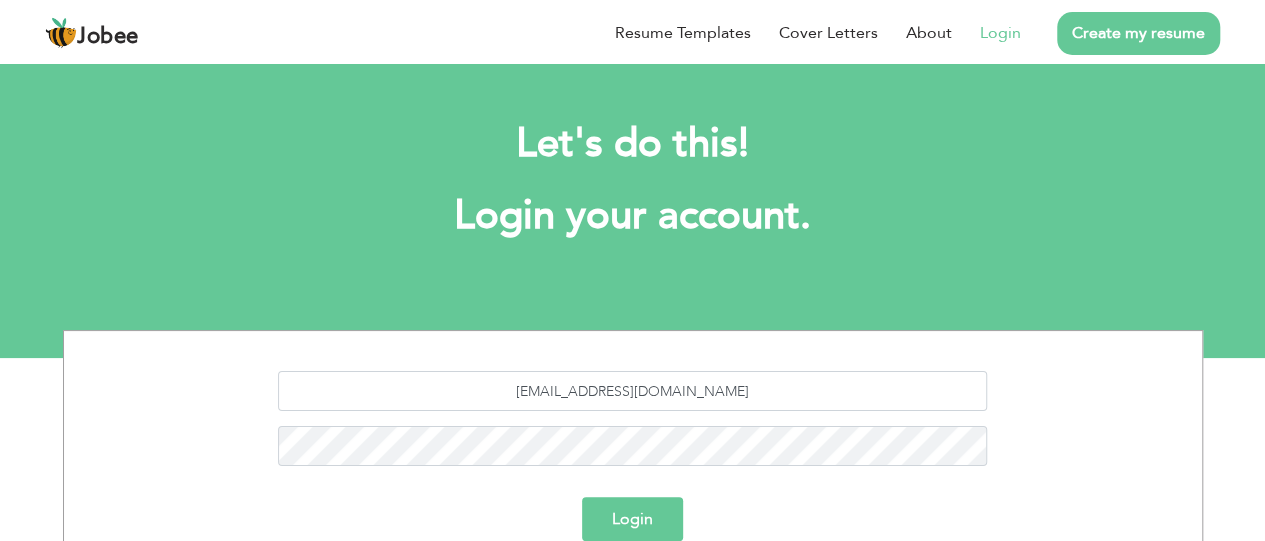 click on "Login" at bounding box center [632, 519] 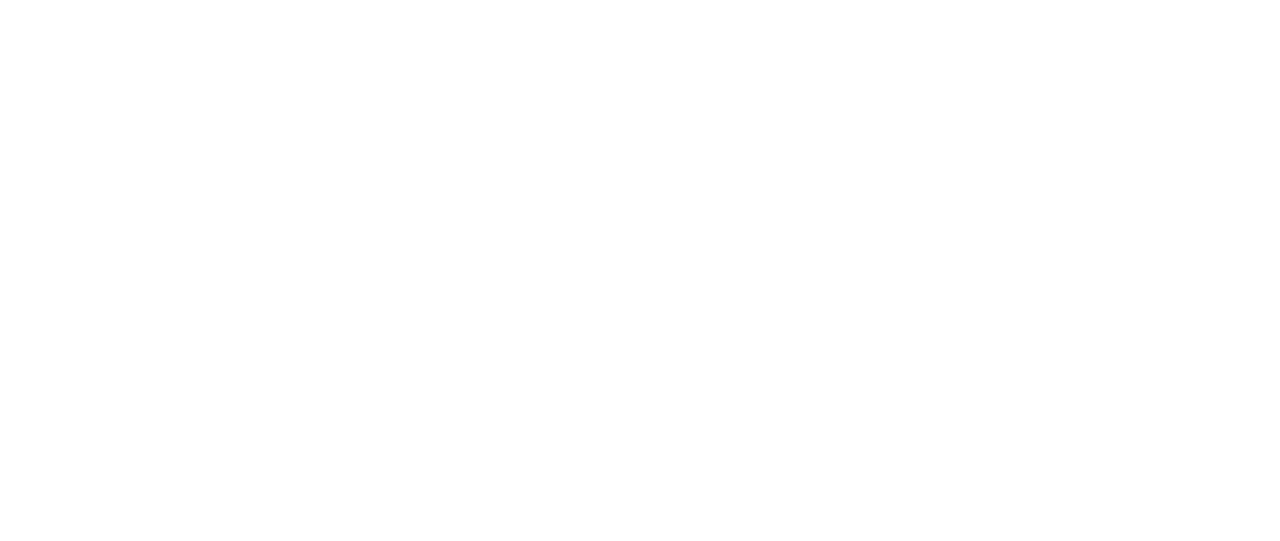 scroll, scrollTop: 0, scrollLeft: 0, axis: both 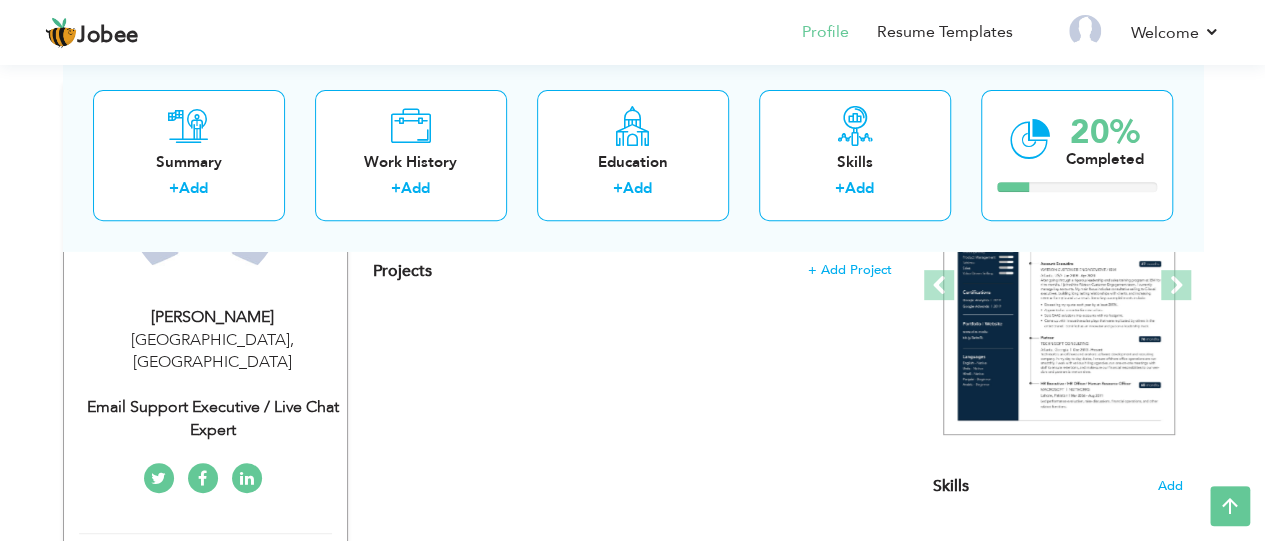 drag, startPoint x: 1279, startPoint y: 199, endPoint x: 1278, endPoint y: 300, distance: 101.00495 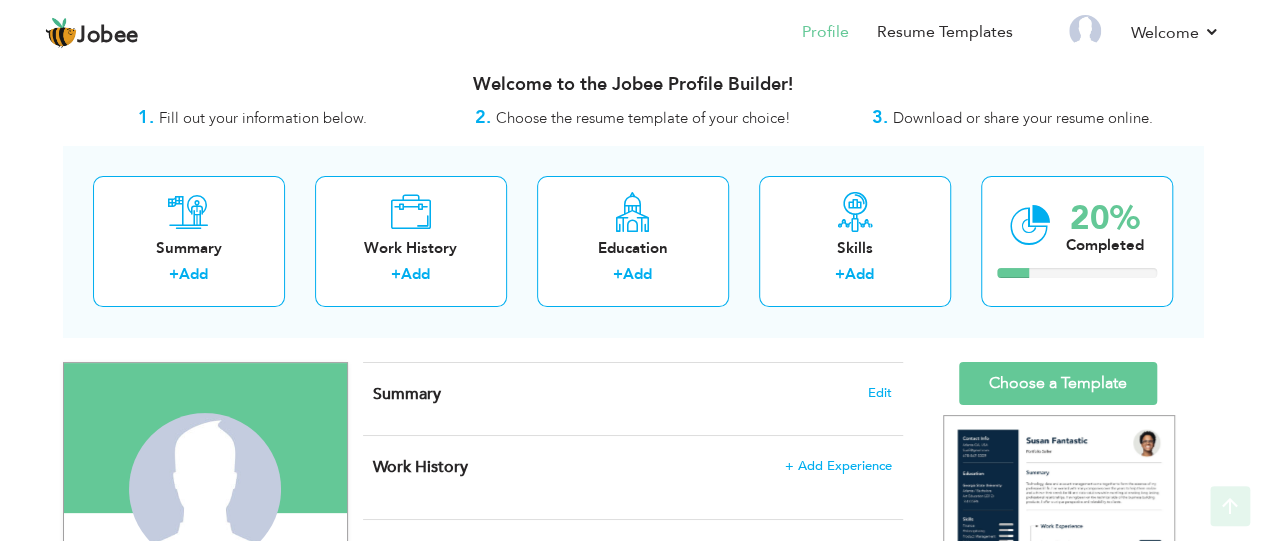 scroll, scrollTop: 0, scrollLeft: 0, axis: both 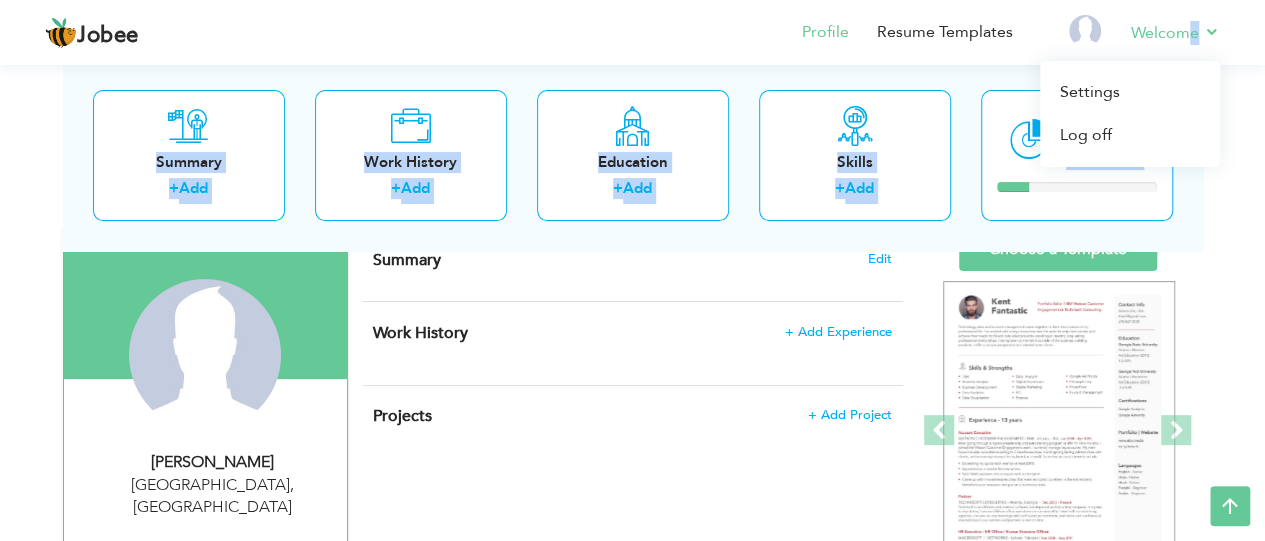 drag, startPoint x: 1243, startPoint y: 150, endPoint x: 1194, endPoint y: 30, distance: 129.61867 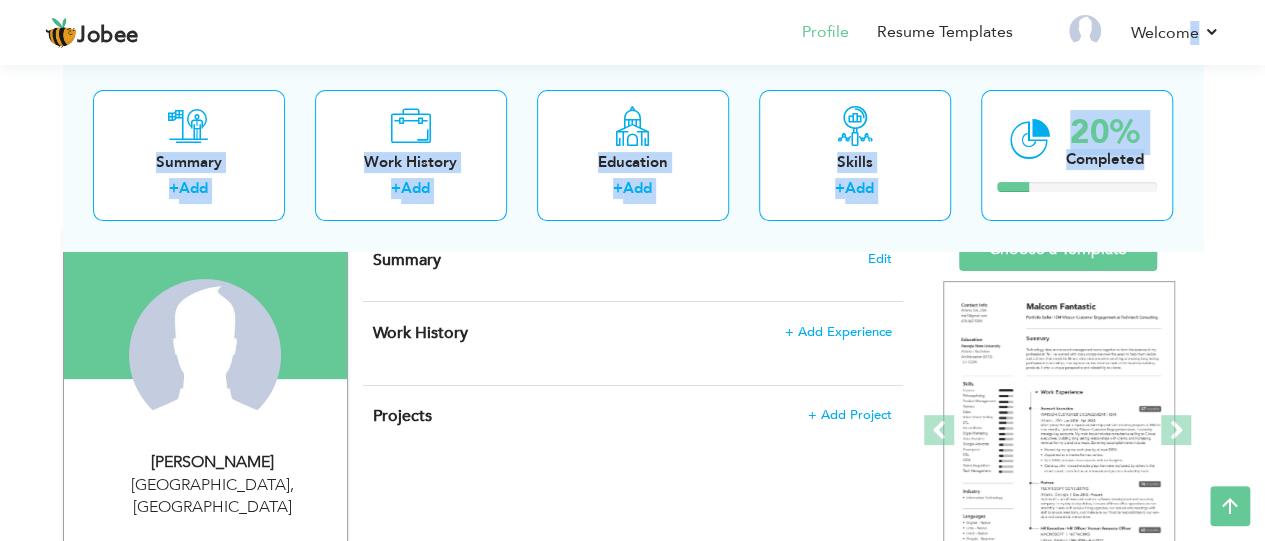click on "Projects
+ Add Project
×
Projects
* Project Title
Company Tools" at bounding box center (633, 427) 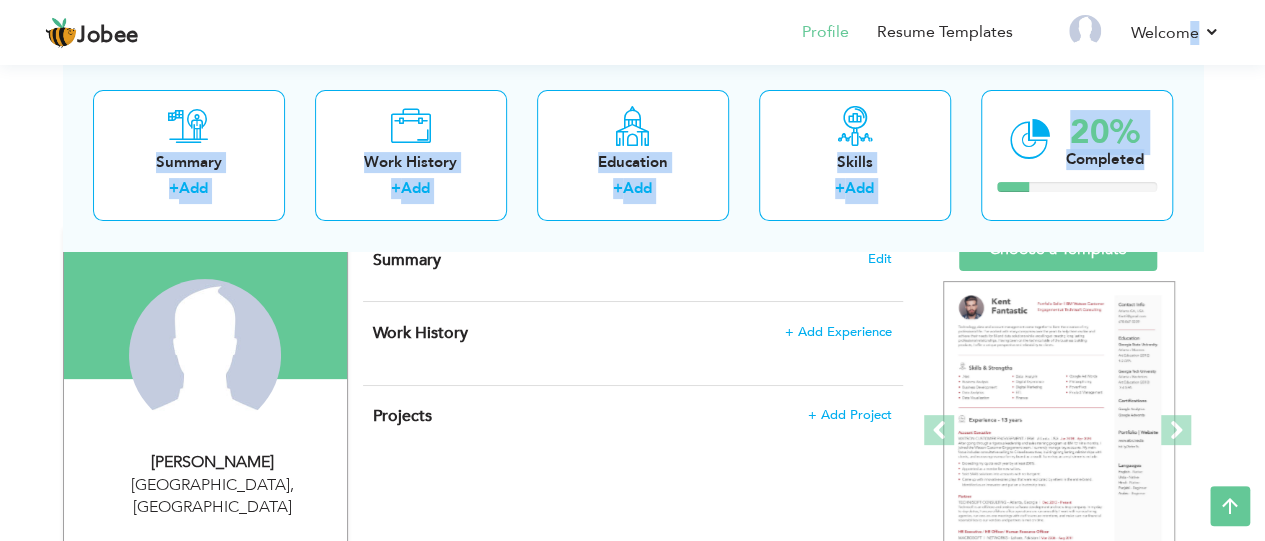 click on "View Resume
Export PDF
Profile
Summary
Public Link
Experience
Education
Awards
Work Histroy
Projects
Certifications
Skills
Preferred Job City" at bounding box center [632, 630] 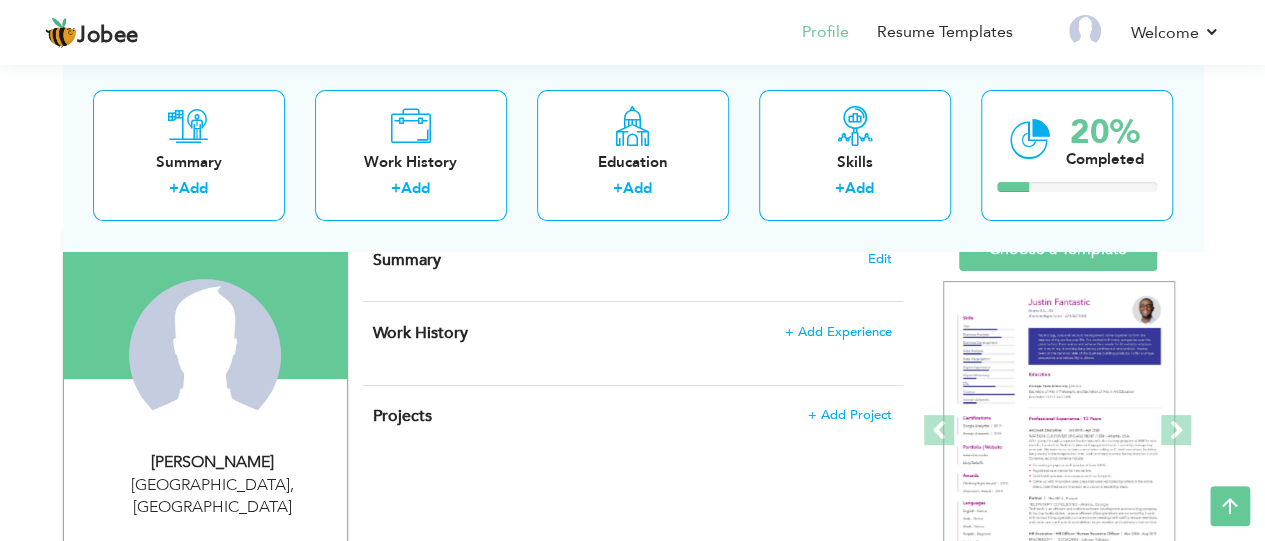 click on "View Resume
Export PDF
Profile
Summary
Public Link
Experience
Education
Awards
Work Histroy
Projects
Certifications
Skills
Preferred Job City" at bounding box center (632, 630) 